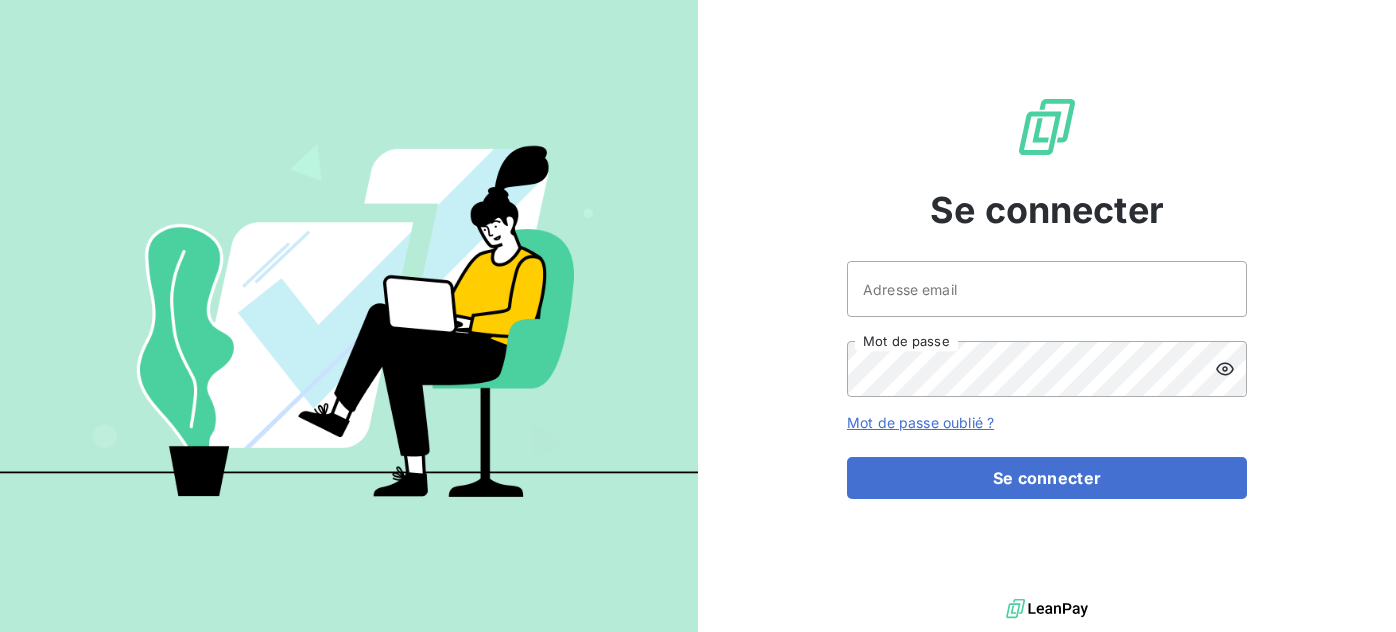 scroll, scrollTop: 0, scrollLeft: 0, axis: both 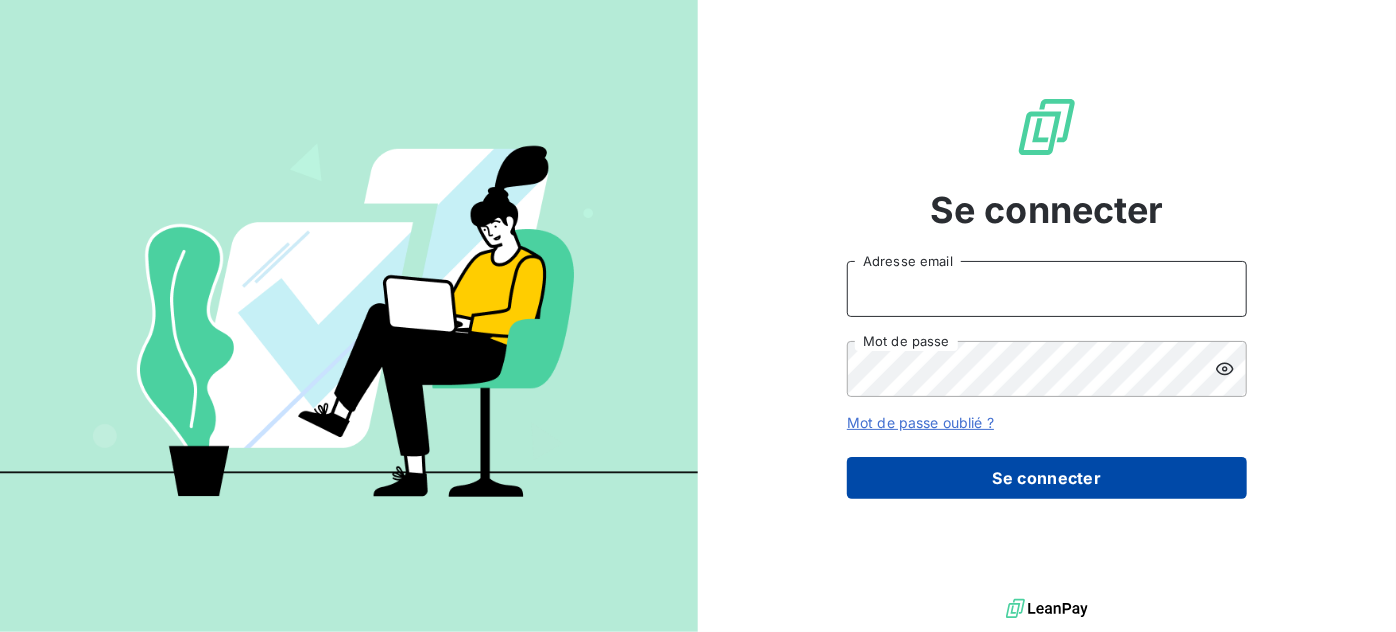 type on "[EMAIL_ADDRESS][DOMAIN_NAME]" 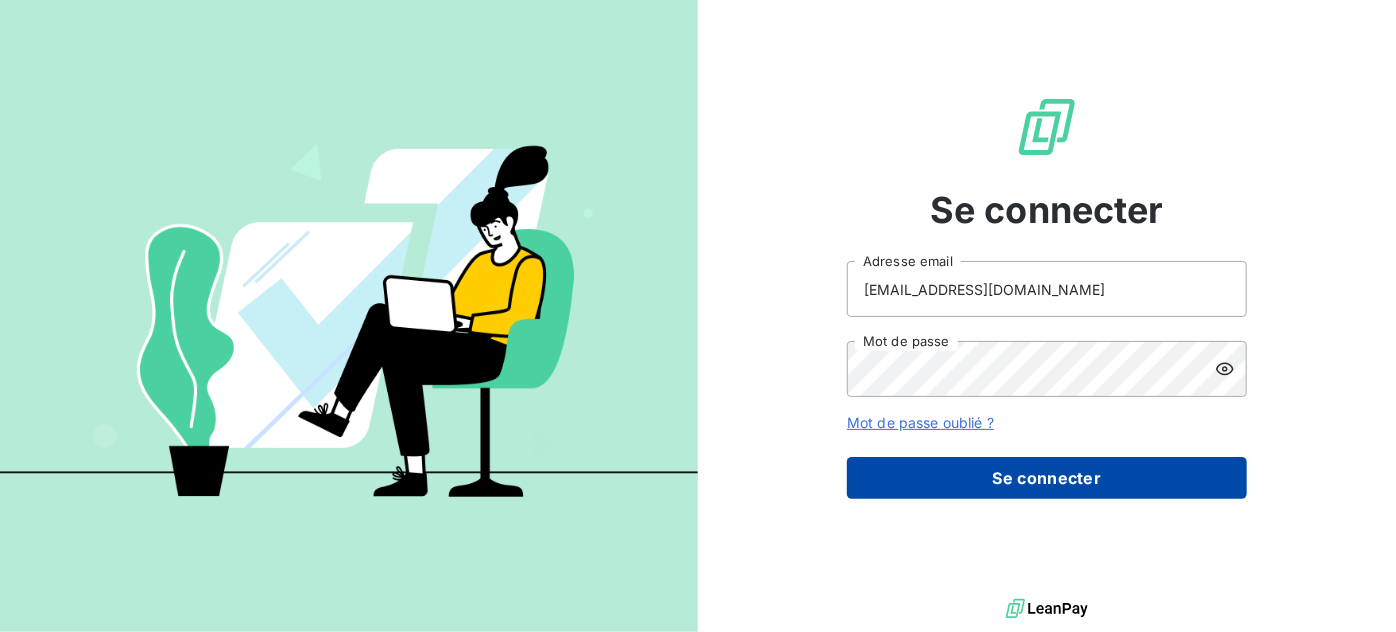 click on "Se connecter" at bounding box center (1047, 478) 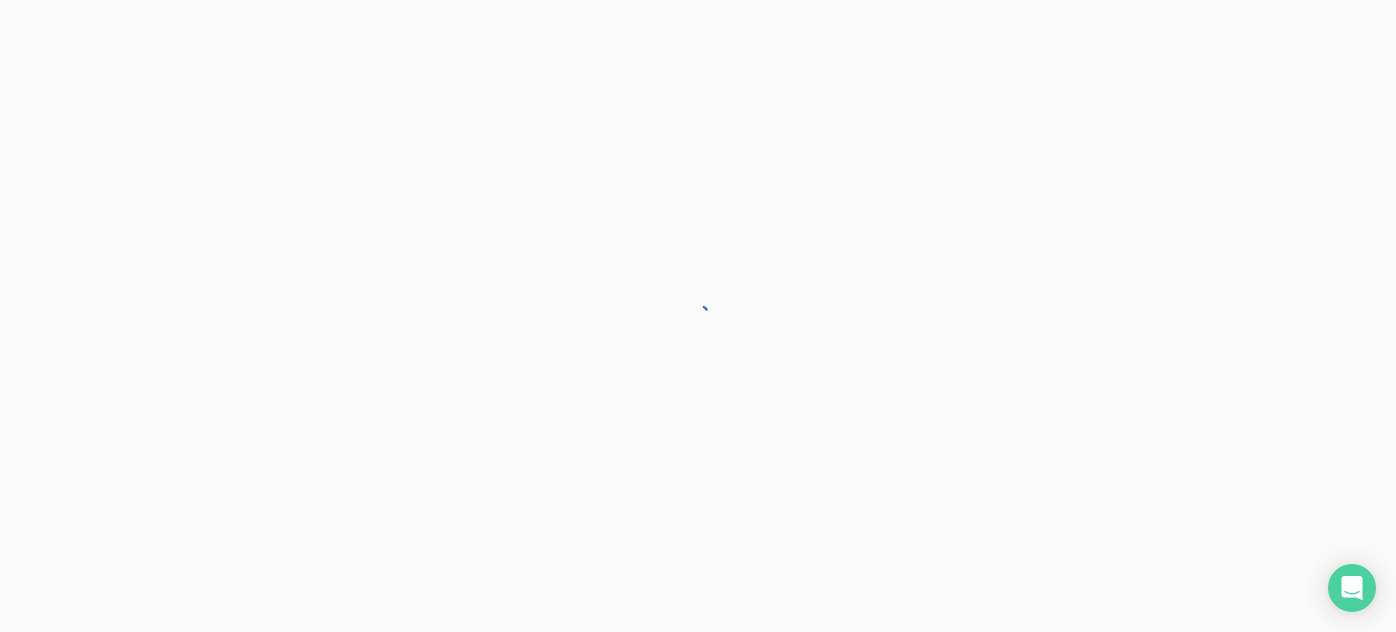 scroll, scrollTop: 0, scrollLeft: 0, axis: both 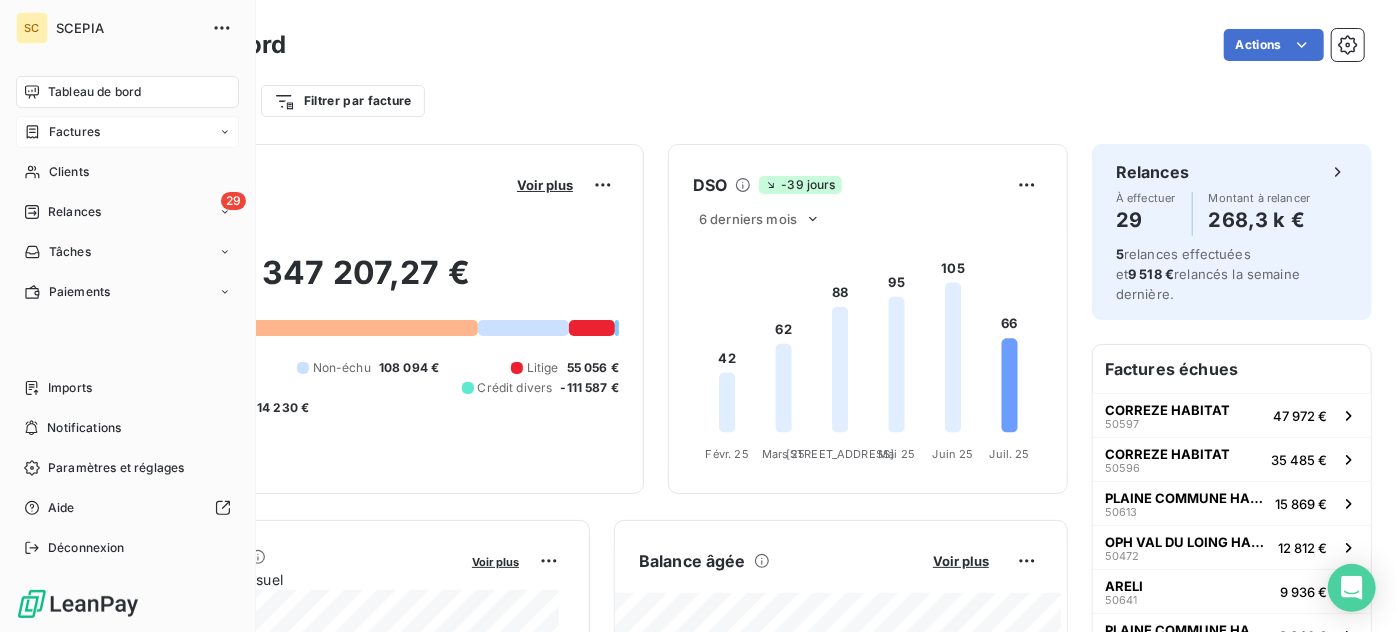 click on "Factures" at bounding box center [74, 132] 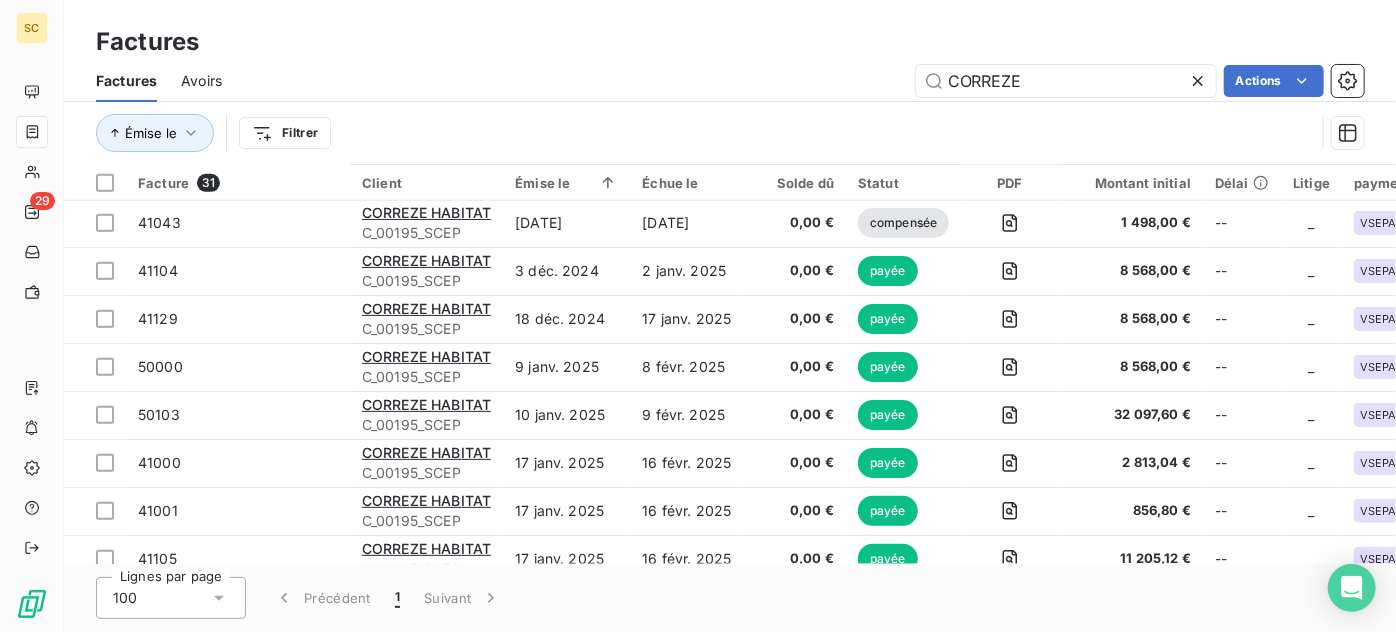 scroll, scrollTop: 272, scrollLeft: 0, axis: vertical 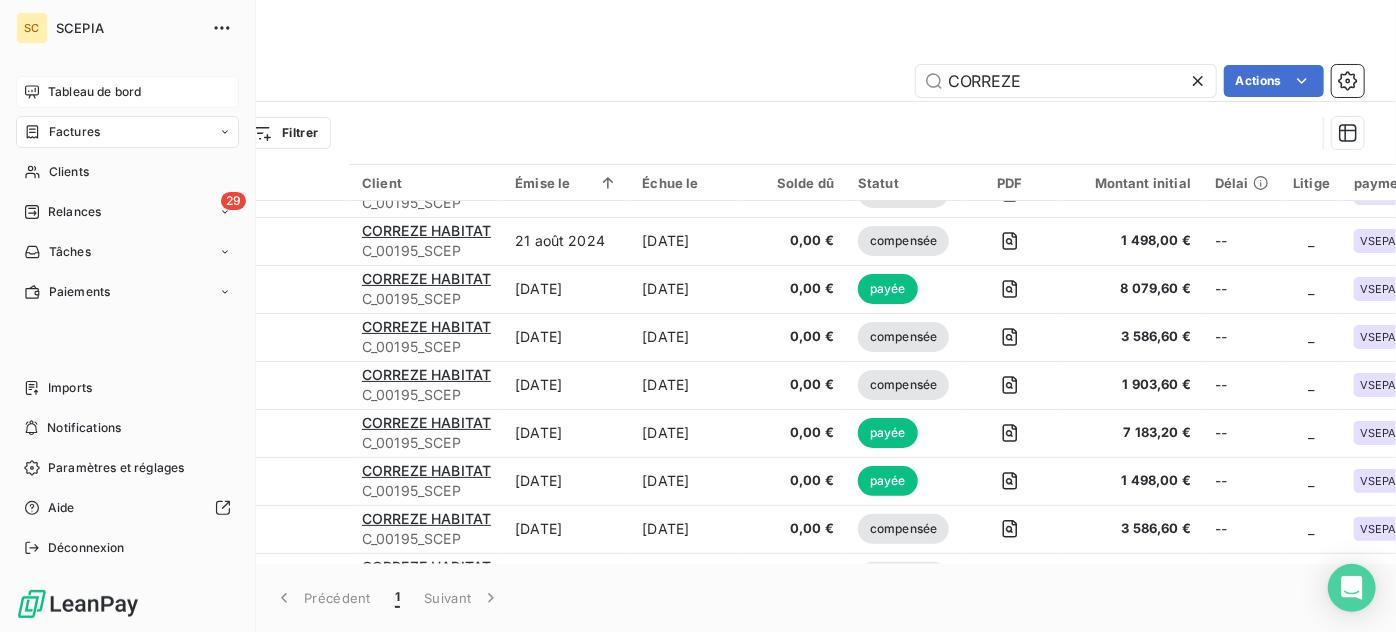 click 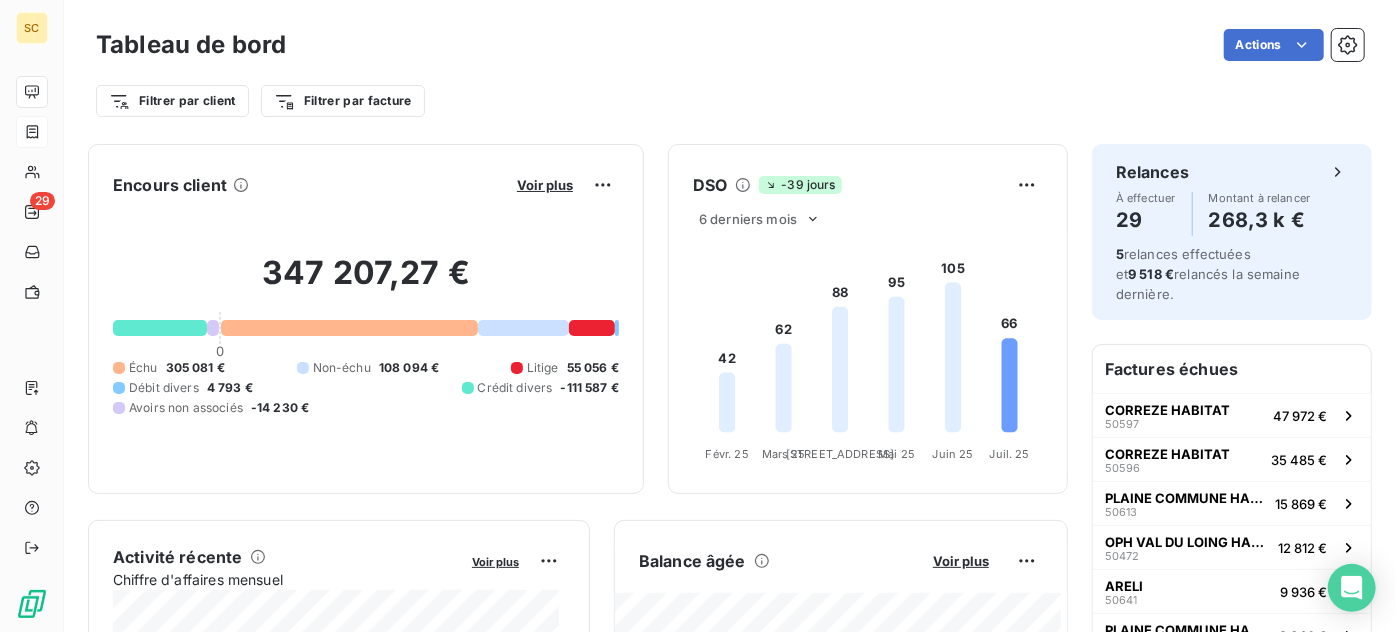scroll, scrollTop: 364, scrollLeft: 0, axis: vertical 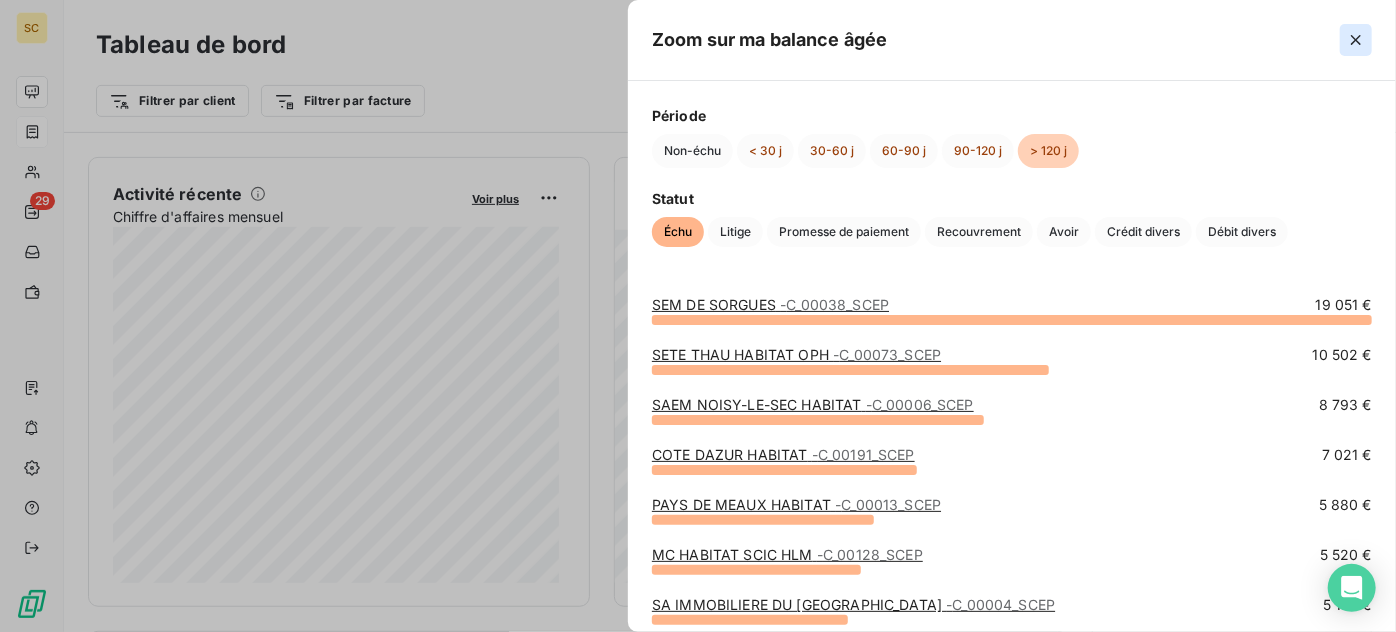 click 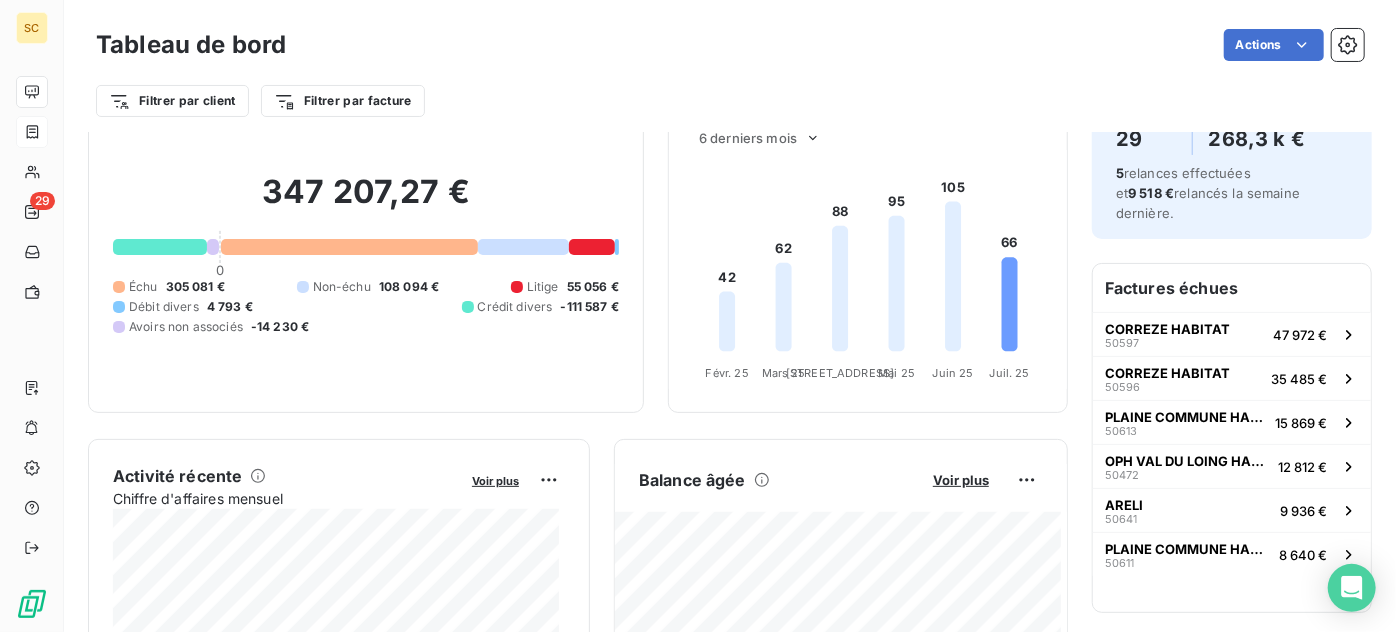scroll, scrollTop: 0, scrollLeft: 0, axis: both 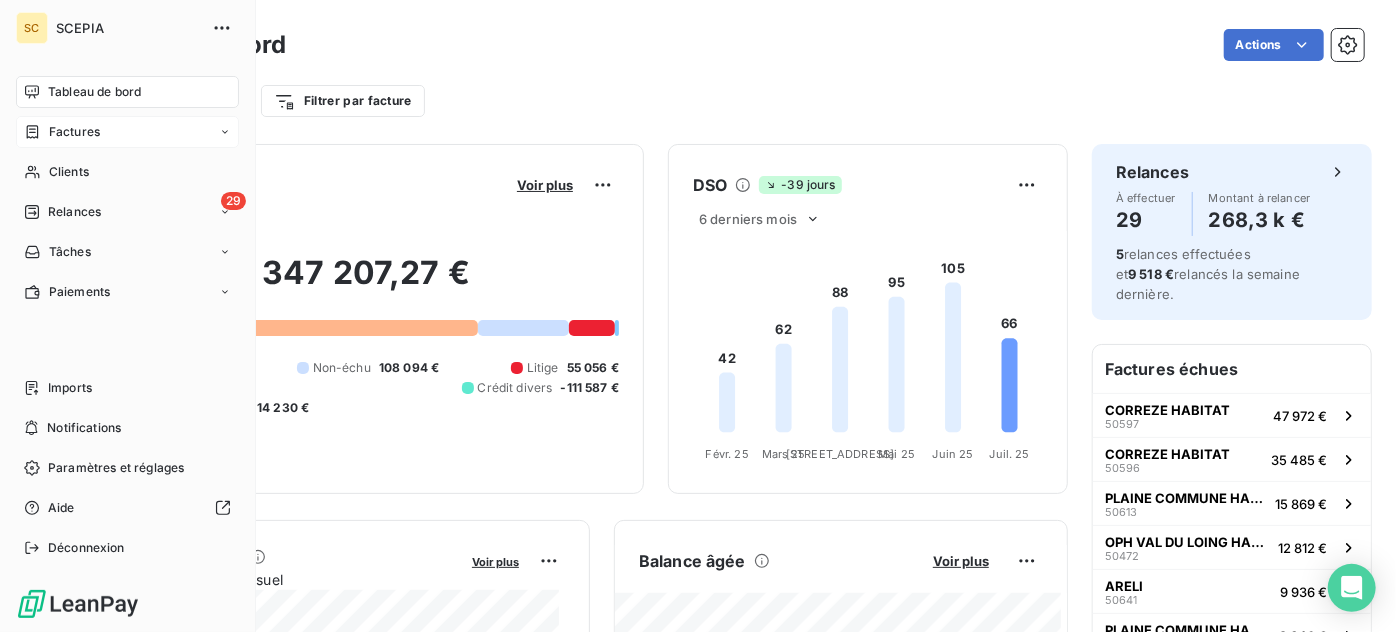click on "Factures" at bounding box center [74, 132] 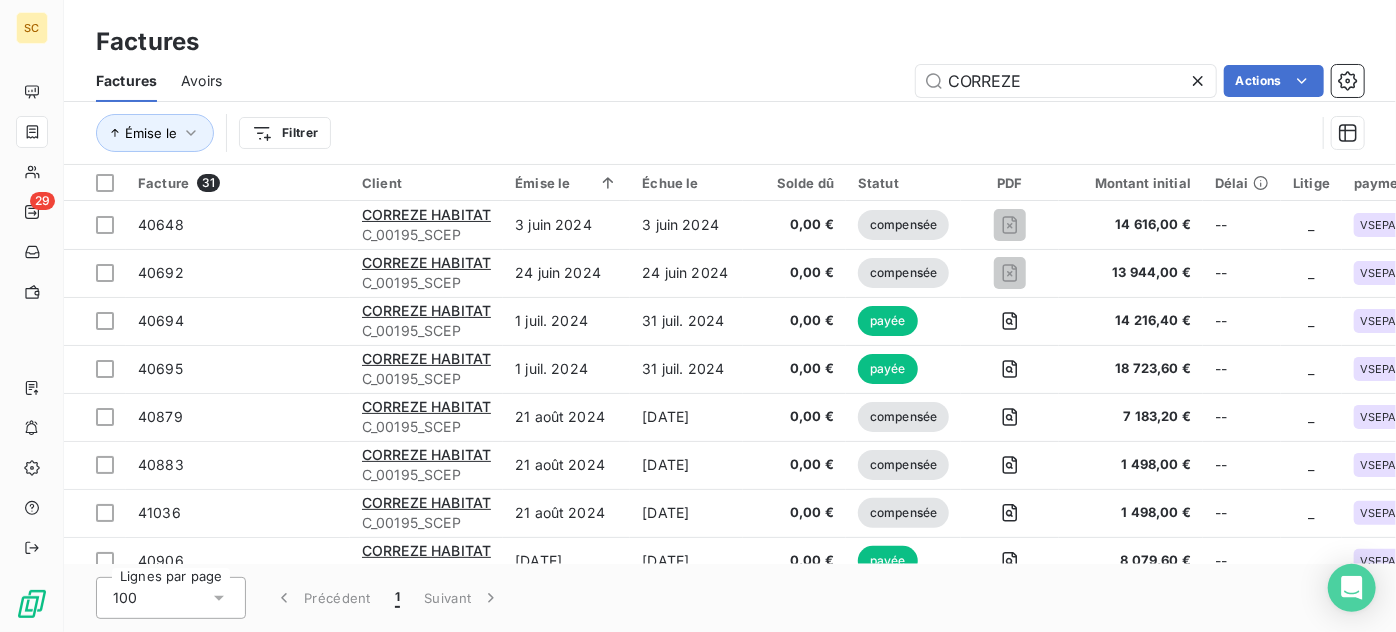 drag, startPoint x: 1081, startPoint y: 86, endPoint x: 746, endPoint y: 86, distance: 335 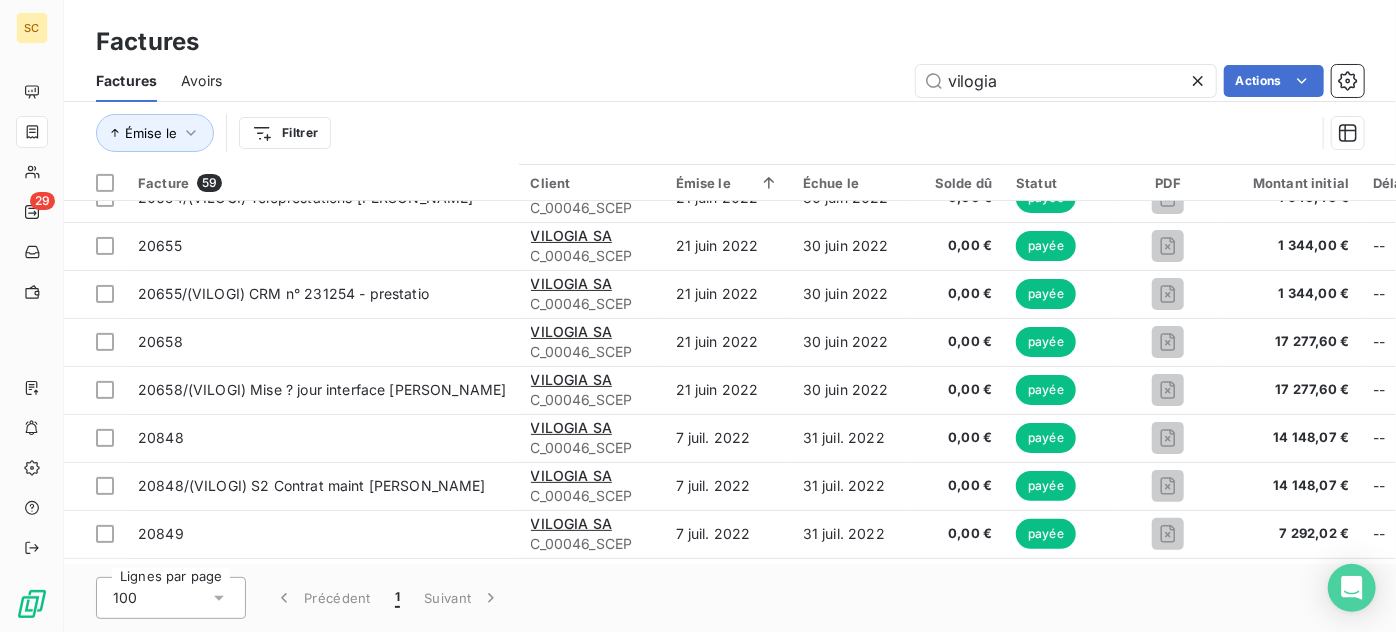 scroll, scrollTop: 0, scrollLeft: 0, axis: both 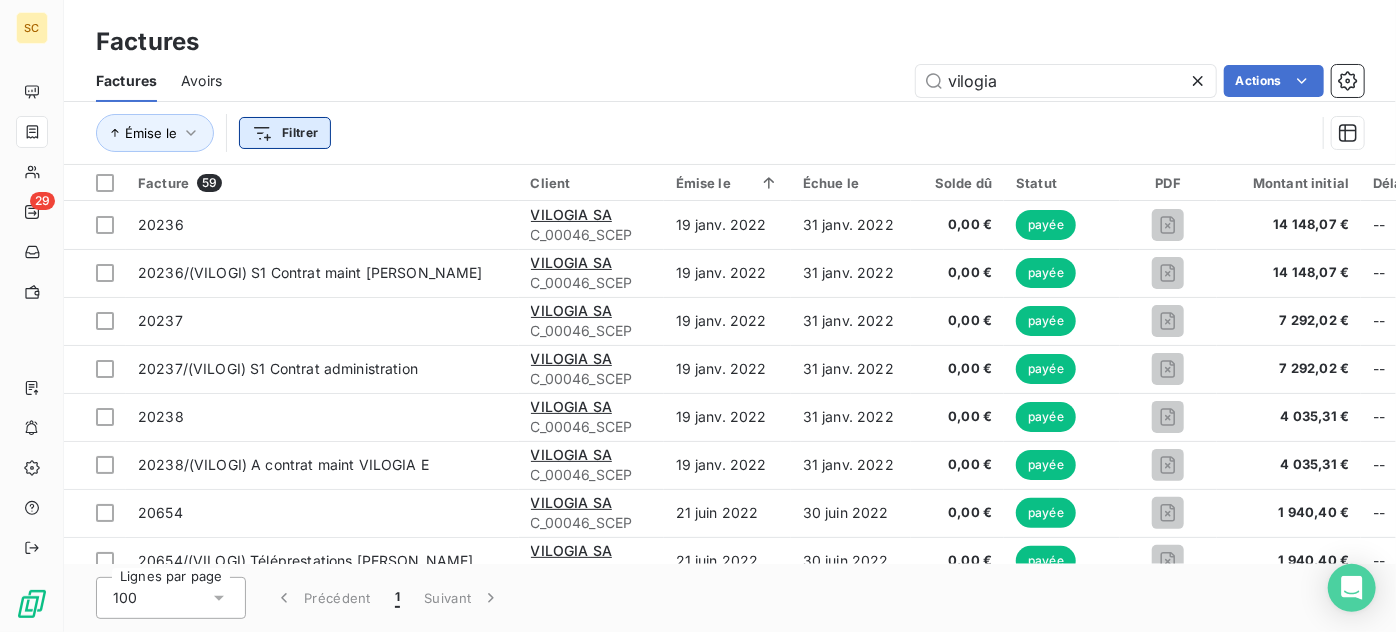 type on "vilogia" 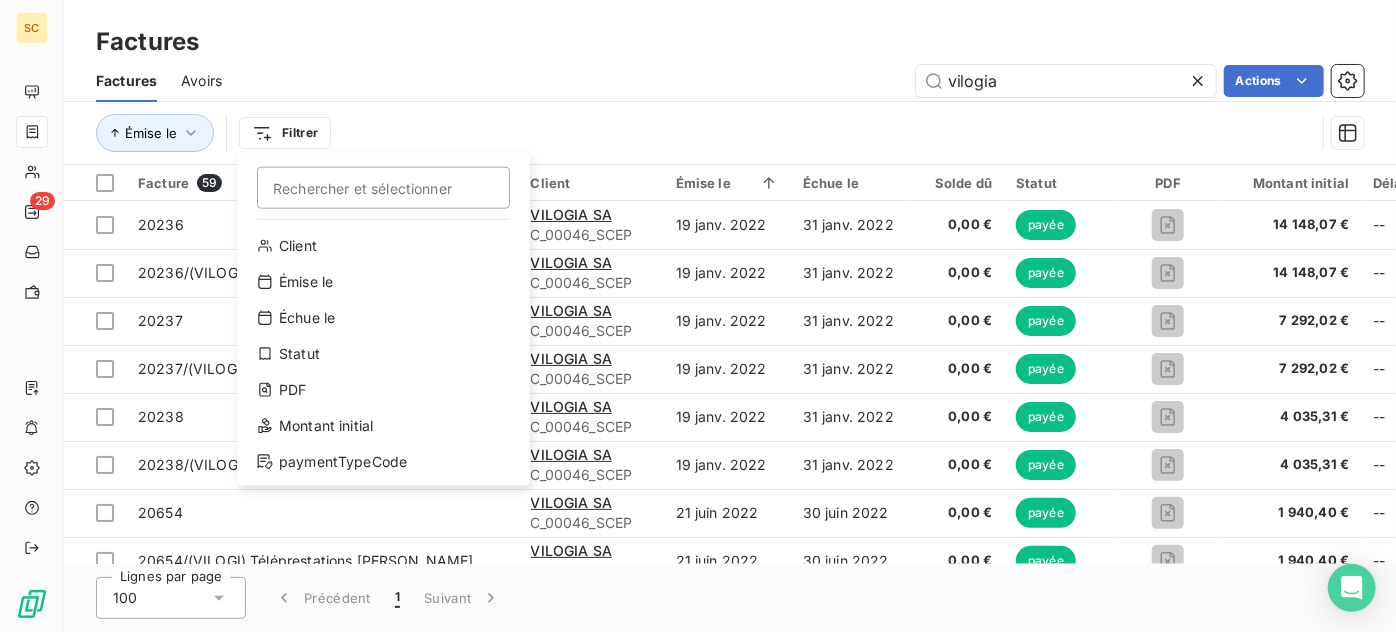 click on "SC 29 Factures Factures Avoirs vilogia Actions Émise le Filtrer Rechercher et sélectionner Client Émise le Échue le Statut PDF Montant initial paymentTypeCode Facture 59 Client Émise le Échue le Solde dû Statut PDF Montant initial Délai Litige paymentTypeCode Retard   20236 VILOGIA SA C_00046_SCEP 19 janv. 2022 31 janv. 2022 0,00 € payée 14 148,07 € -- _ VSEPA 20236/(VILOGI) S1 Contrat maint [PERSON_NAME] VILOGIA SA C_00046_SCEP 19 janv. 2022 31 janv. 2022 0,00 € payée 14 148,07 € -- _ _ 20237 VILOGIA SA C_00046_SCEP 19 janv. 2022 31 janv. 2022 0,00 € payée 7 292,02 € -- _ VSEPA 20237/(VILOGI) S1 Contrat administration VILOGIA SA C_00046_SCEP 19 janv. 2022 31 janv. 2022 0,00 € payée 7 292,02 € -- _ _ 20238 VILOGIA SA C_00046_SCEP 19 janv. 2022 31 janv. 2022 0,00 € payée 4 035,31 € -- _ VSEPA 20238/(VILOGI) A contrat maint VILOGIA E VILOGIA SA C_00046_SCEP 19 janv. 2022 31 janv. 2022 0,00 € payée 4 035,31 € -- _ _ 20654 VILOGIA SA C_00046_SCEP --" at bounding box center (698, 316) 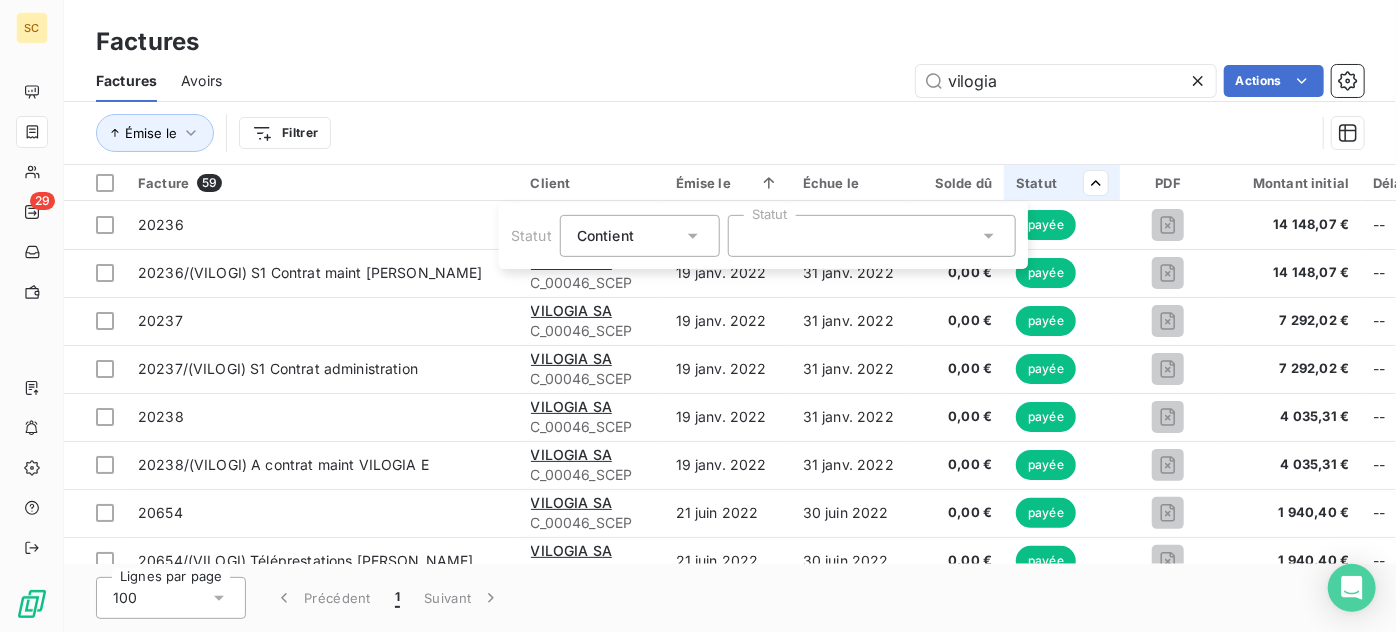 click at bounding box center [872, 236] 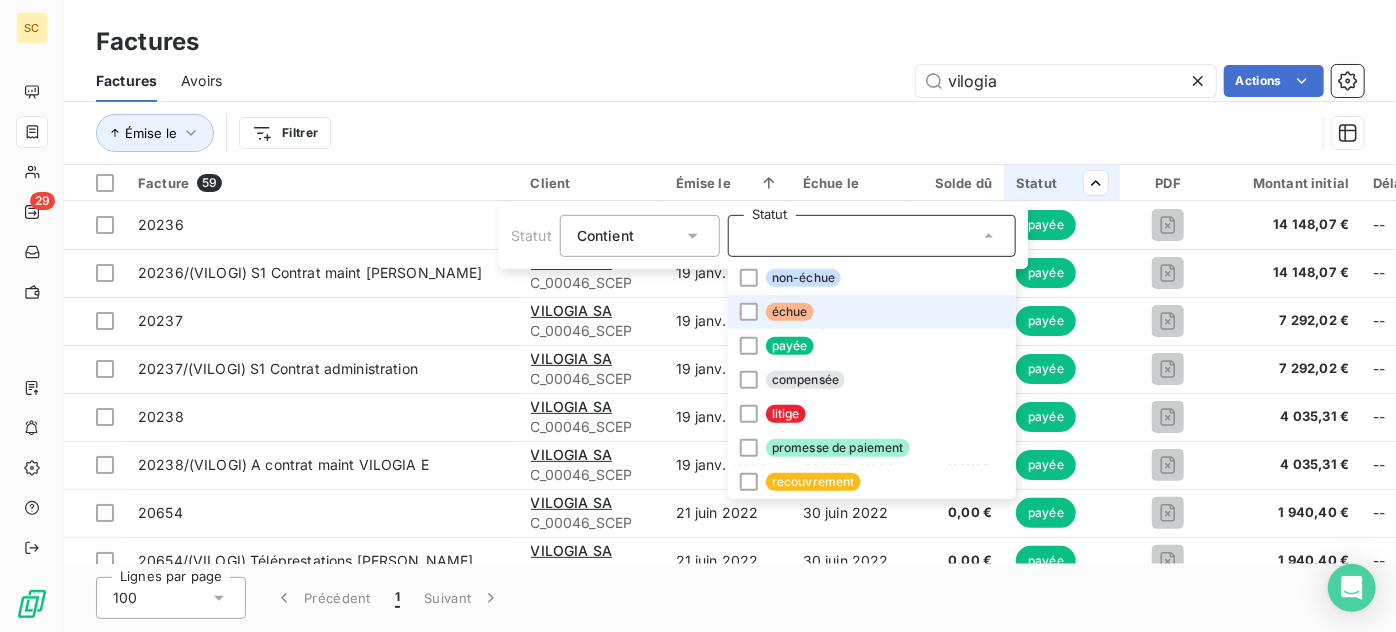 click on "échue" at bounding box center [790, 312] 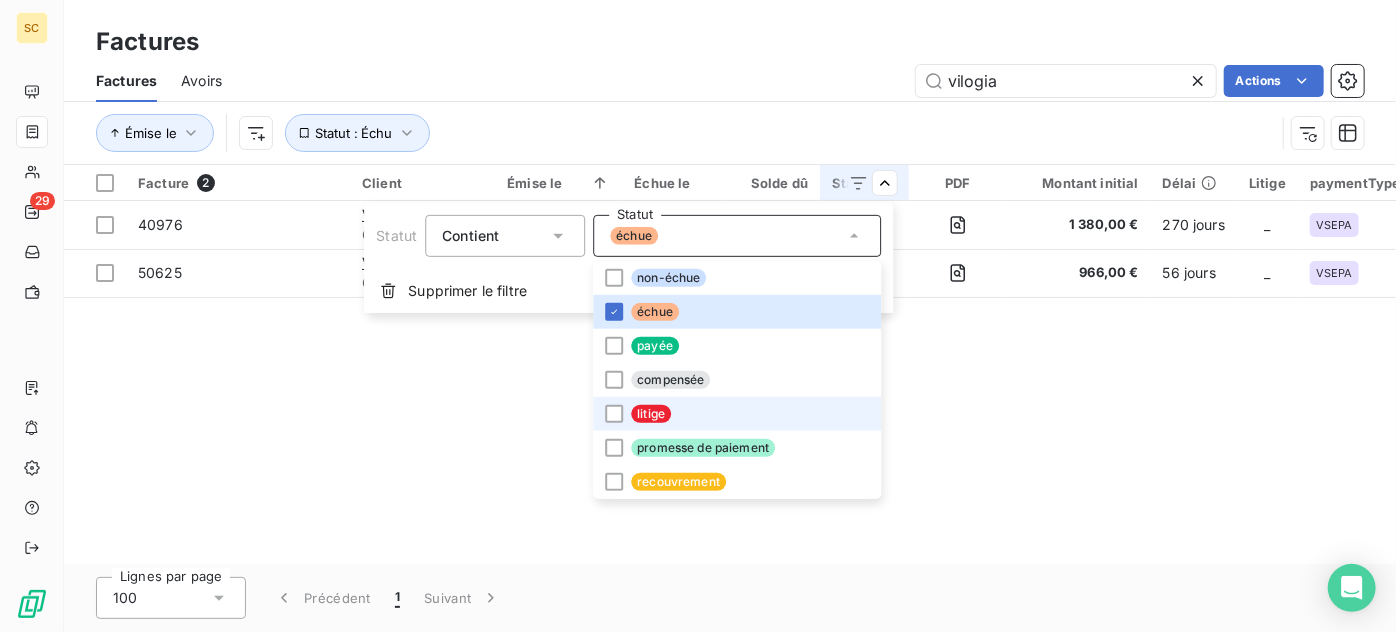 click on "litige" at bounding box center (737, 414) 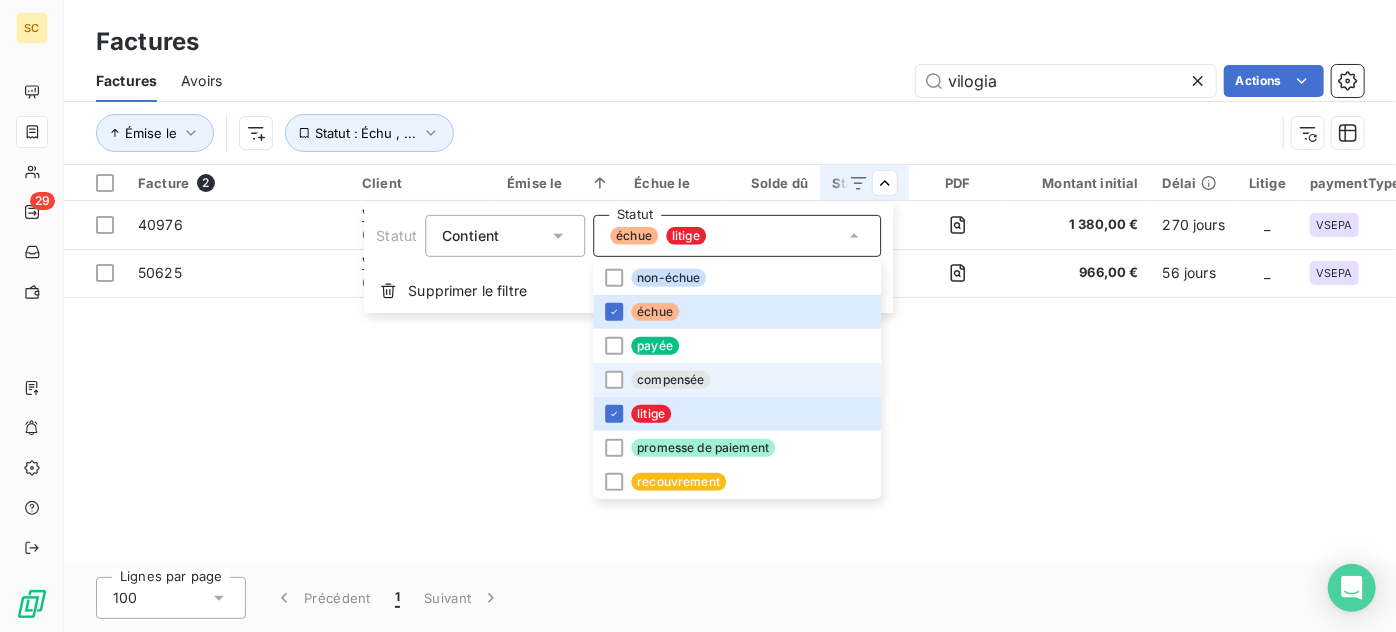 click on "compensée" at bounding box center [670, 380] 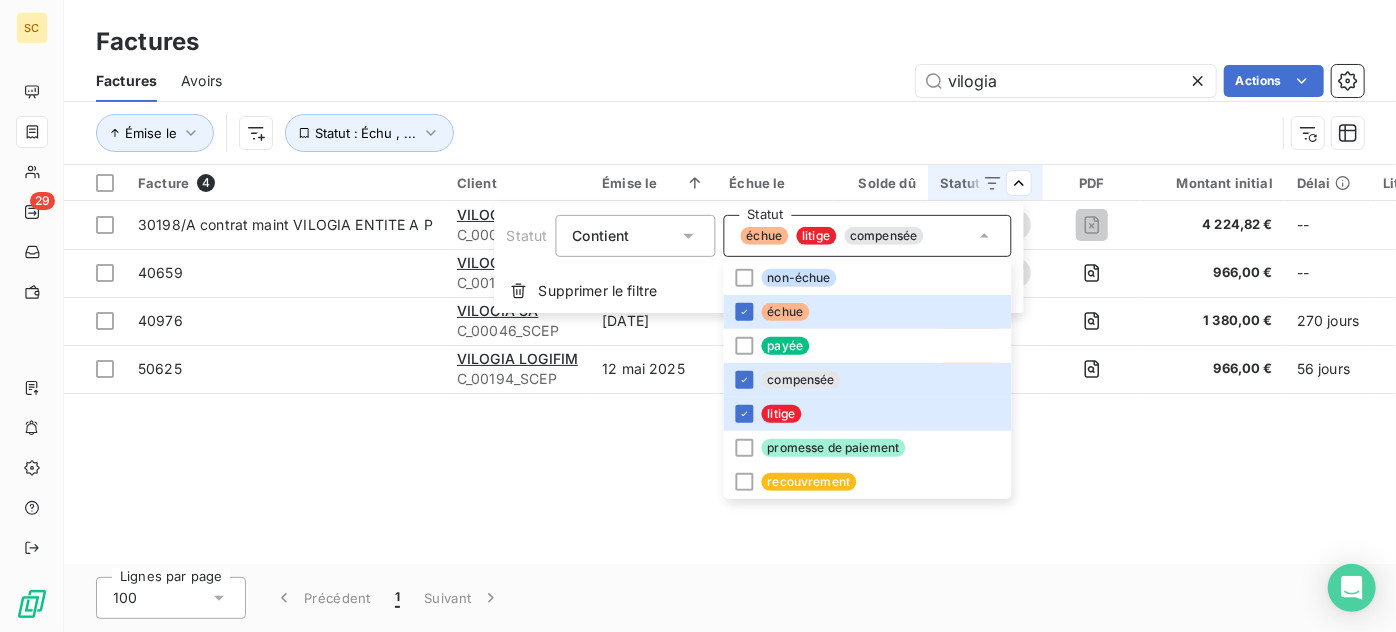 click on "SC 29 Factures Factures Avoirs vilogia Actions Émise le Statut  : Échu , ... Facture 4 Client Émise le Échue le Solde dû Statut PDF Montant initial Délai Litige paymentTypeCode Retard   30198/A contrat maint VILOGIA ENTITE A P VILOGIA SA C_00046_SCEP 23 janv. 2023 22 févr. 2023 0,00 € compensée 4 224,82 € -- _ _ 40659 VILOGIA LOGIFIM C_00194_SCEP 4 juin 2024 4 juil. 2024 0,00 € compensée 966,00 € -- _ VSEPA 40976 VILOGIA SA C_00046_SCEP [DATE] [DATE] 1 380,00 € échue 1 380,00 € 270 jours _ VSEPA +240 j 50625 VILOGIA LOGIFIM C_00194_SCEP 12 mai 2025 11 juin 2025 966,00 € échue 966,00 € 56 jours _ VSEPA +26 j Lignes par page 100 Précédent 1 Suivant
Statut Contient Statut échue litige compensée non-échue échue payée compensée litige promesse de paiement recouvrement Supprimer le filtre" at bounding box center [698, 316] 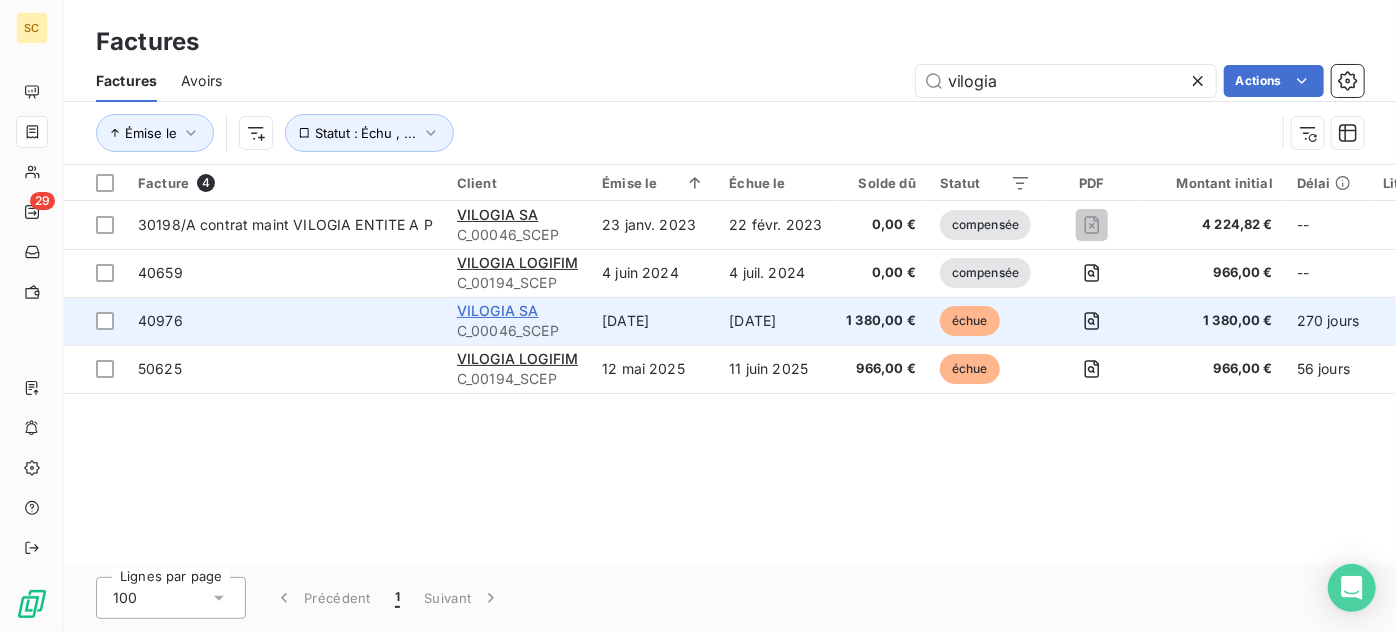 click on "VILOGIA SA" at bounding box center [498, 310] 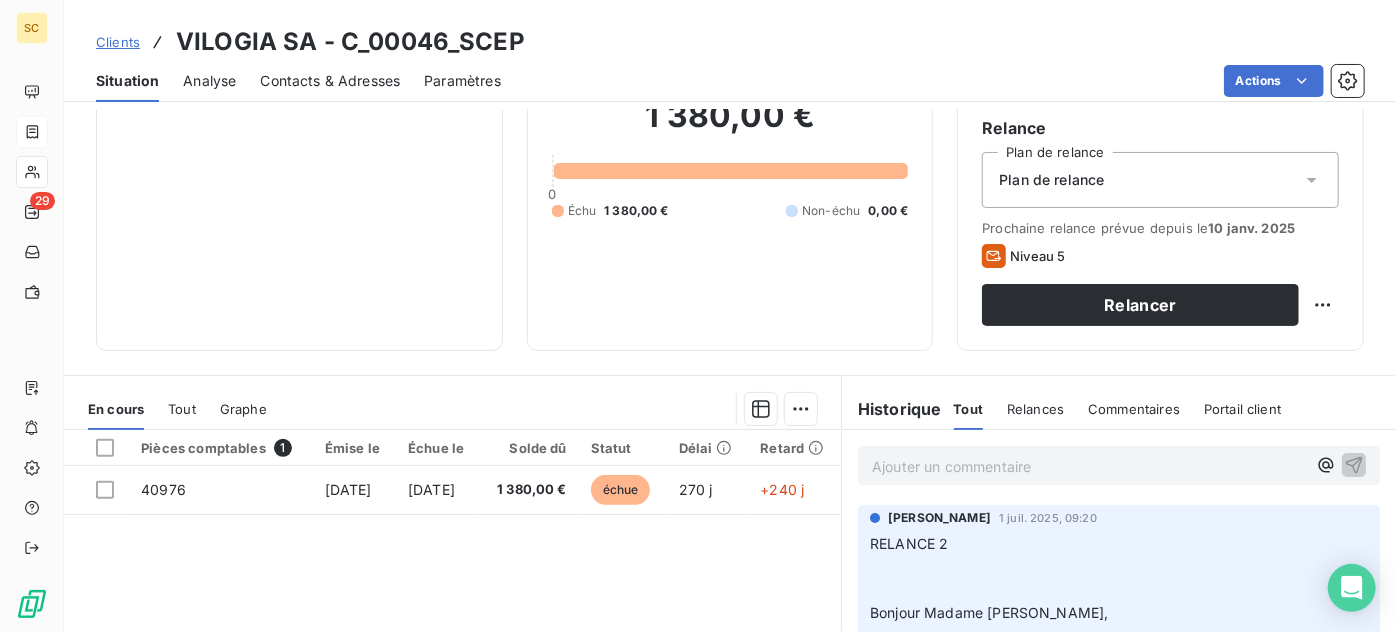 scroll, scrollTop: 363, scrollLeft: 0, axis: vertical 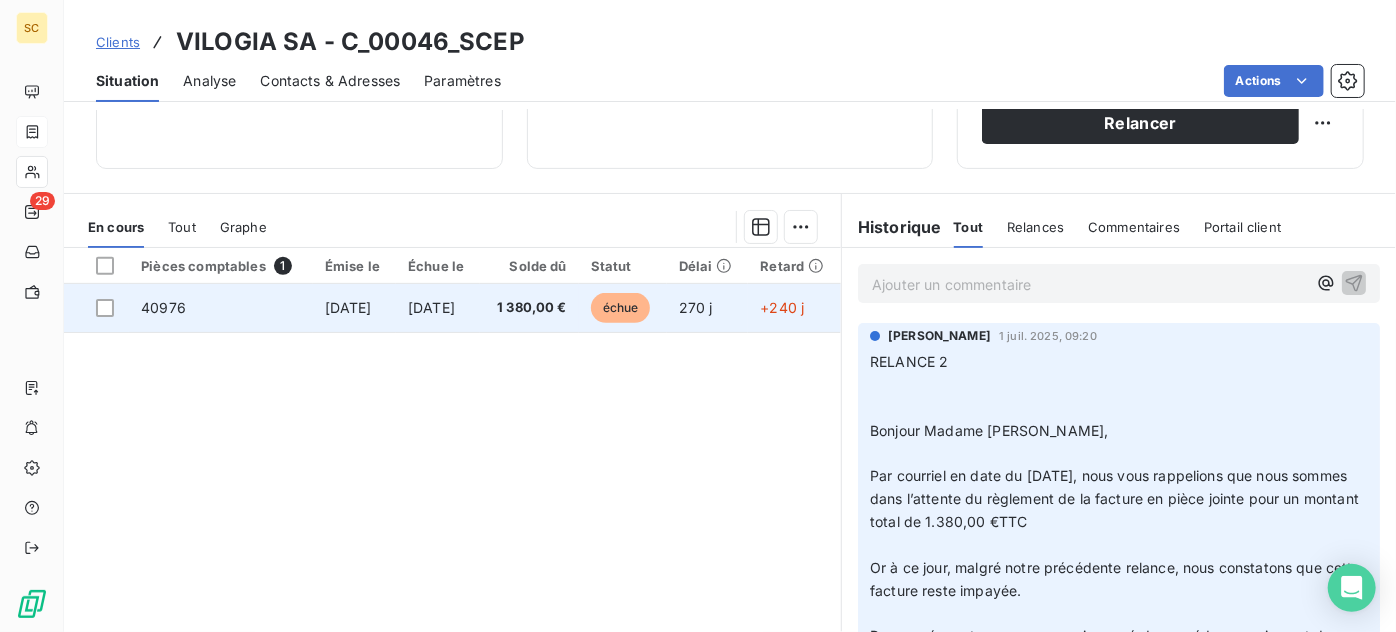 click on "1 380,00 €" at bounding box center [529, 308] 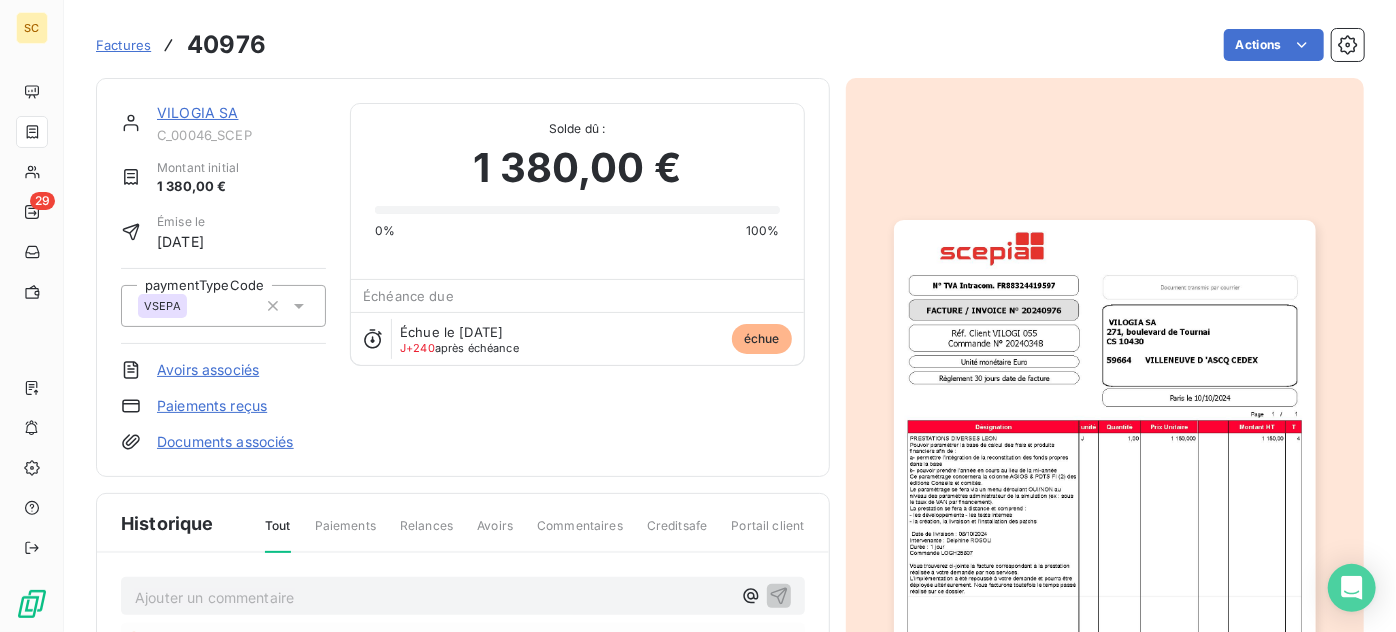 click at bounding box center [1105, 518] 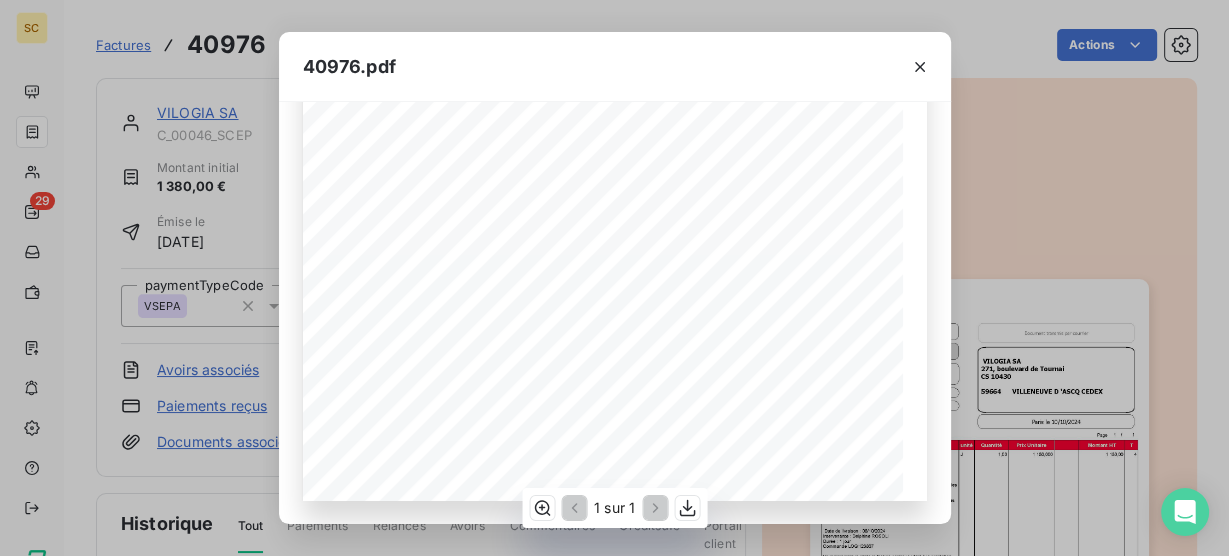 scroll, scrollTop: 73, scrollLeft: 0, axis: vertical 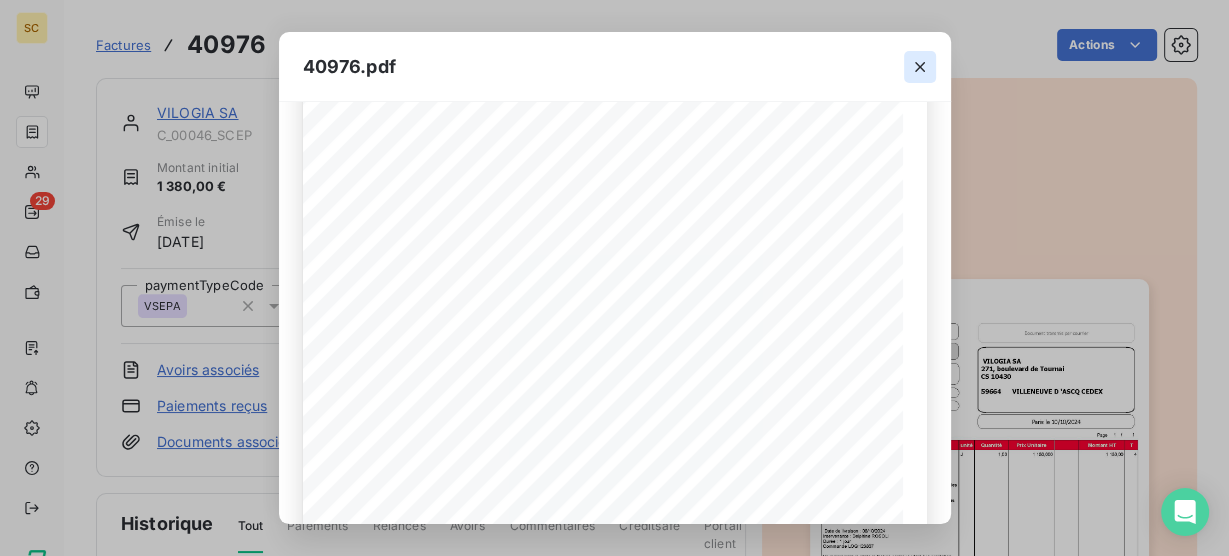 click 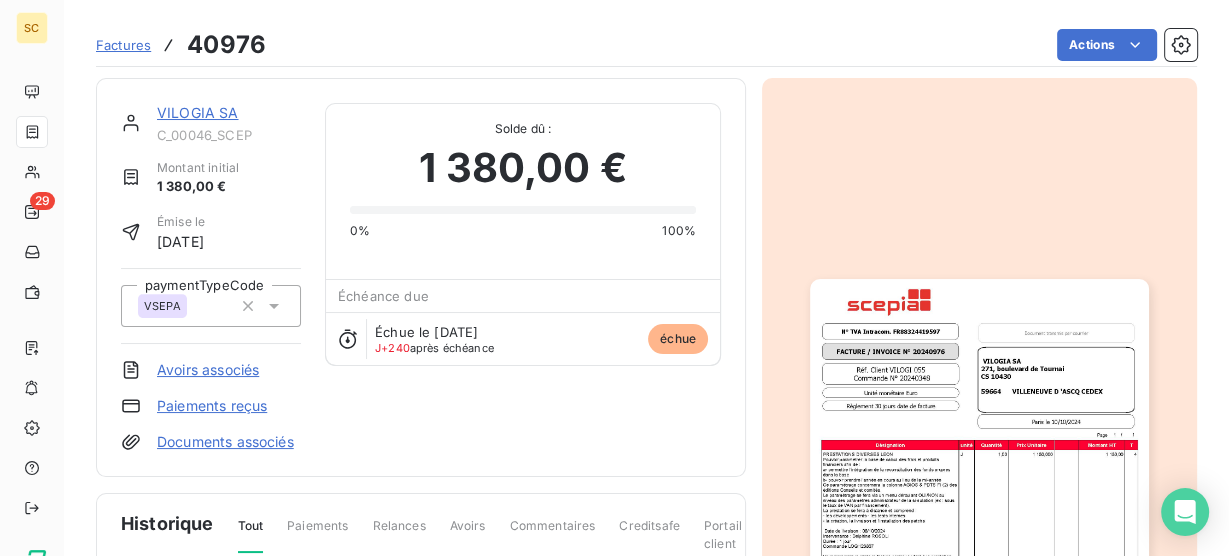 scroll, scrollTop: 0, scrollLeft: 0, axis: both 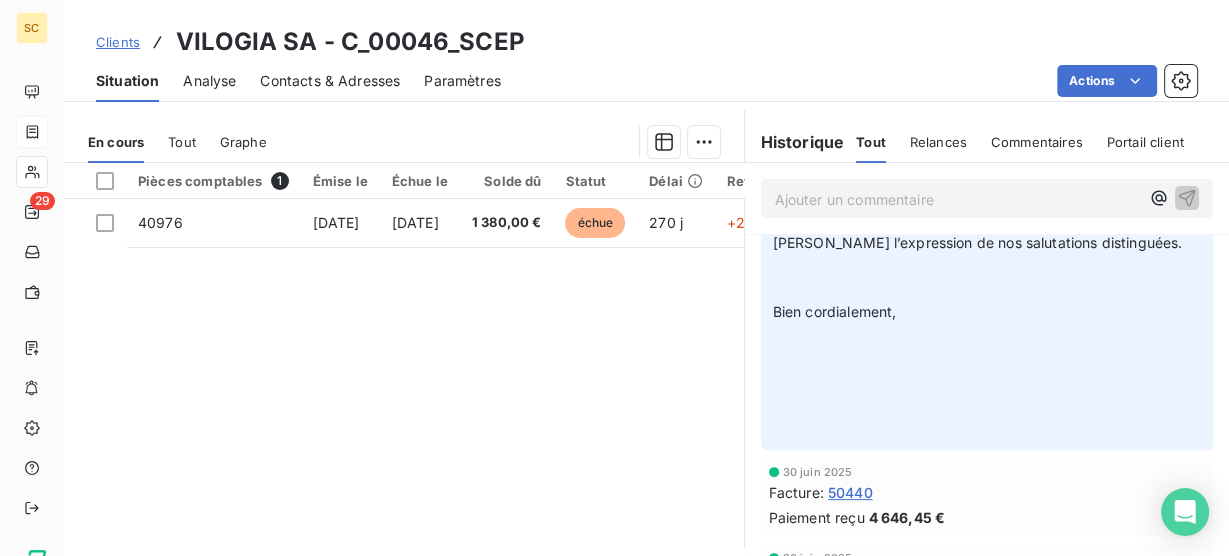 click on "Relances" at bounding box center (938, 142) 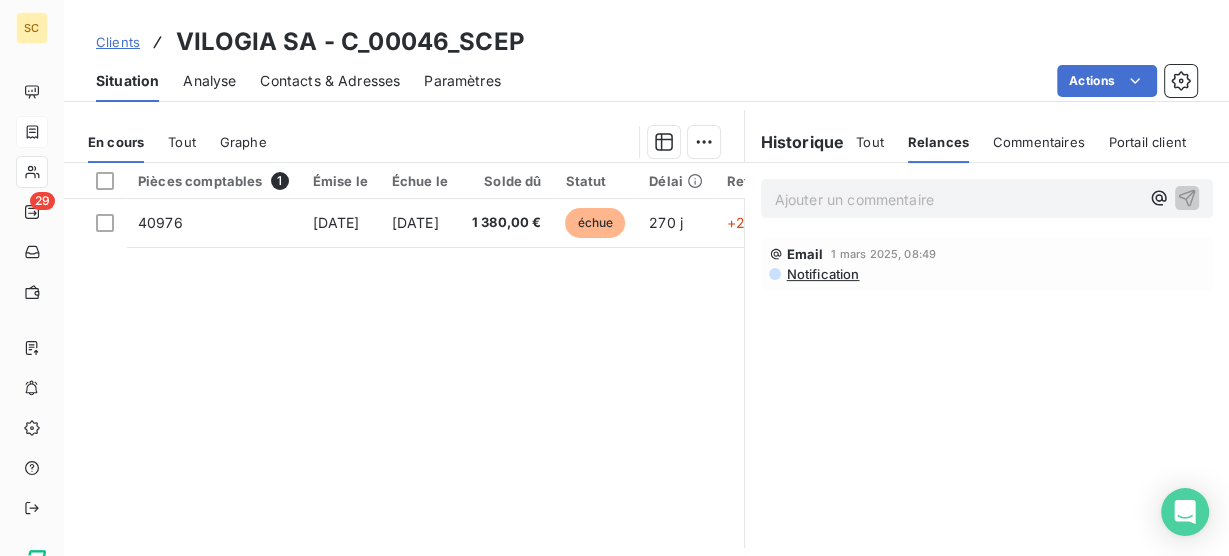 click on "Tout Relances Commentaires Portail client" at bounding box center (1021, 142) 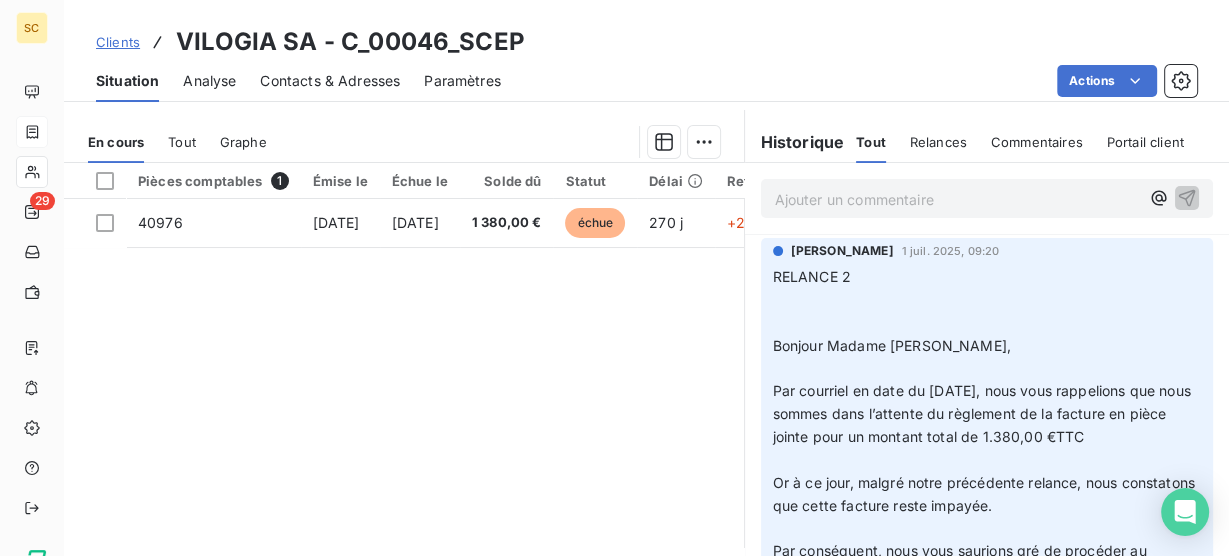 scroll, scrollTop: 0, scrollLeft: 0, axis: both 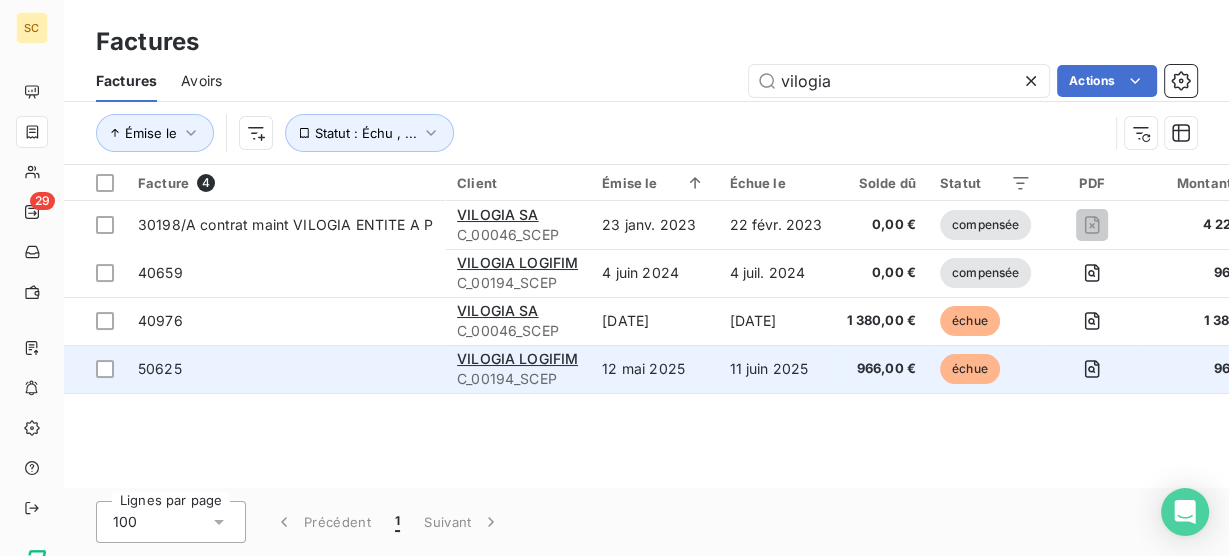 click on "VILOGIA LOGIFIM C_00194_SCEP" at bounding box center [517, 369] 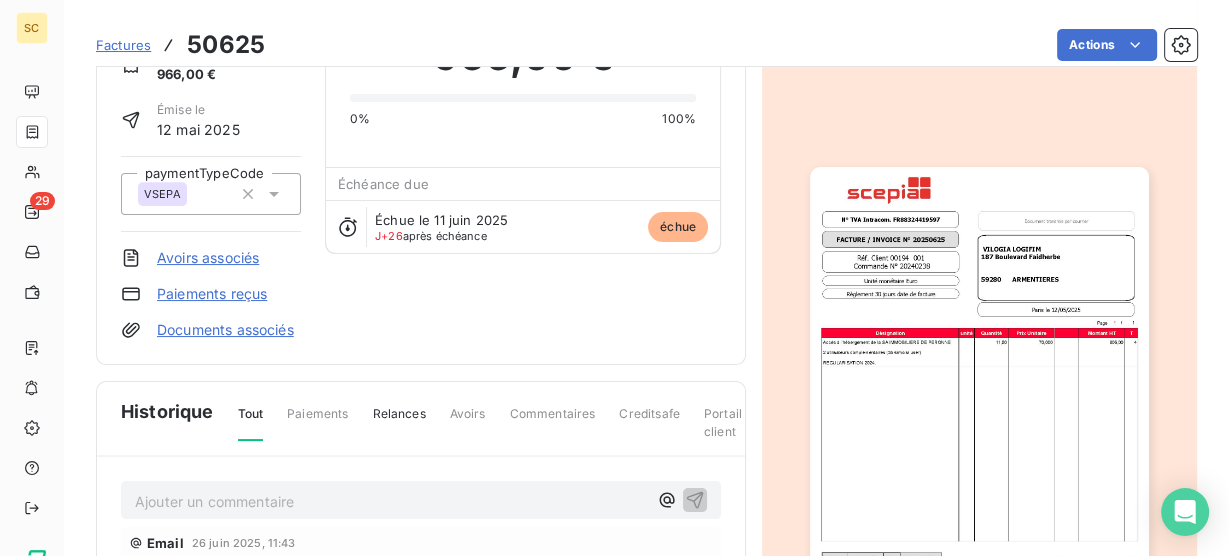 scroll, scrollTop: 160, scrollLeft: 0, axis: vertical 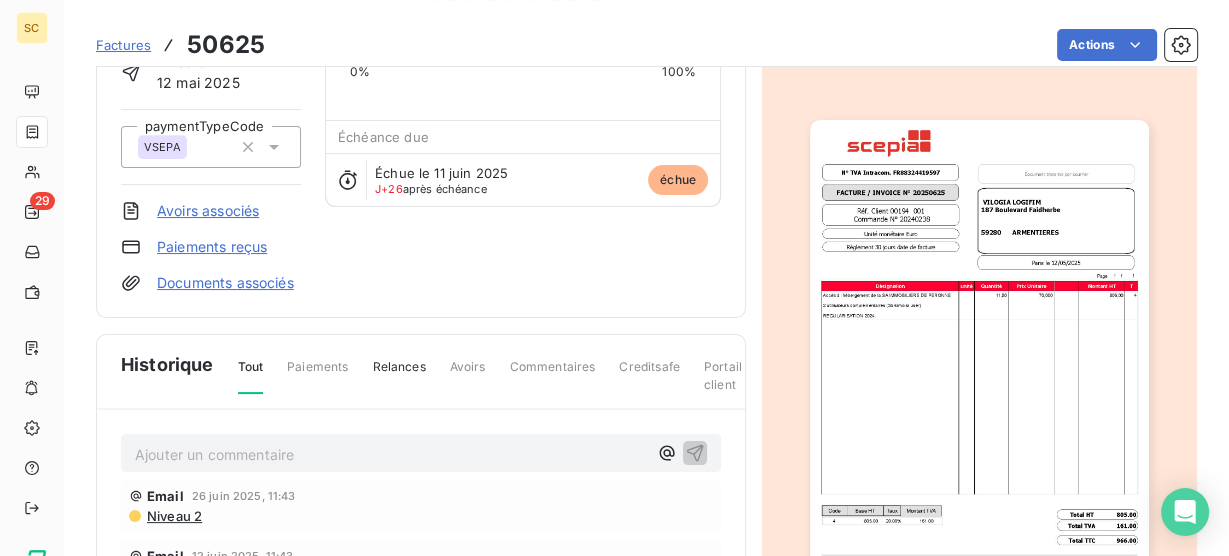 click at bounding box center (979, 359) 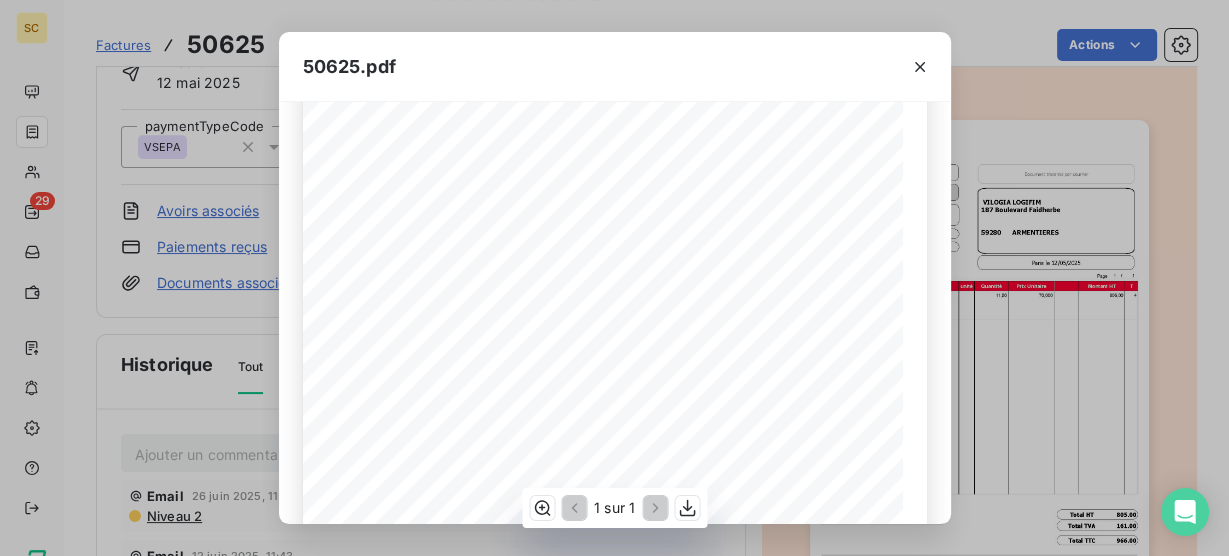 scroll, scrollTop: 153, scrollLeft: 0, axis: vertical 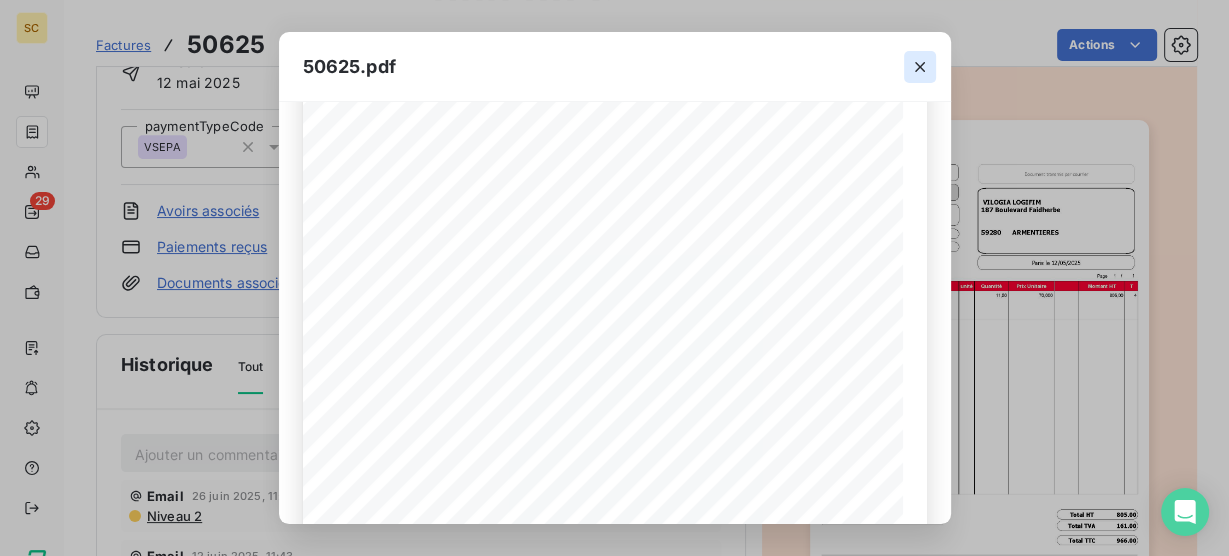 click 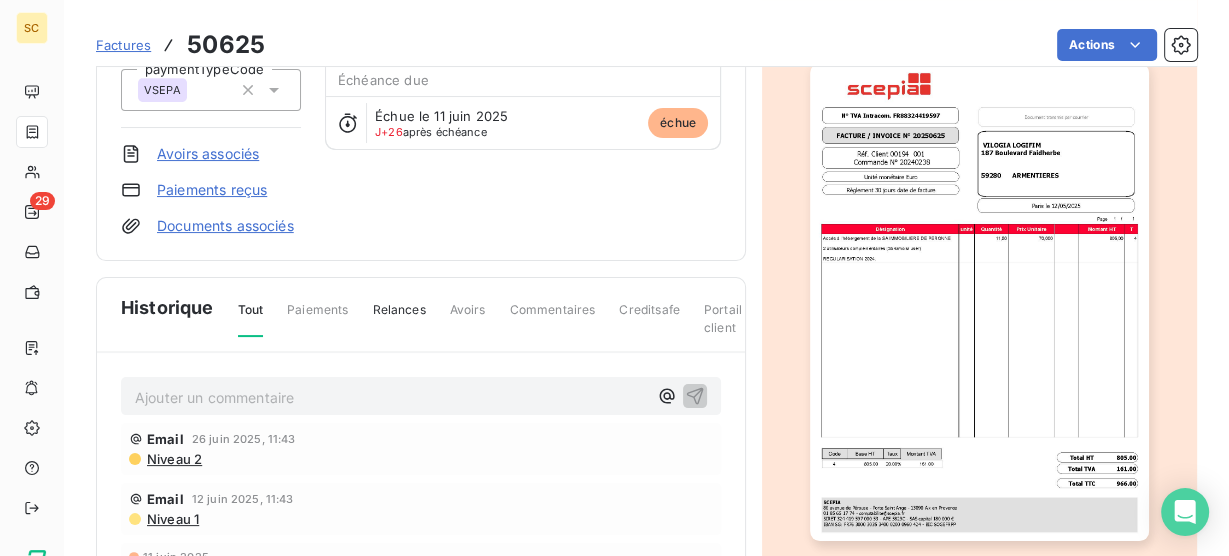 scroll, scrollTop: 160, scrollLeft: 0, axis: vertical 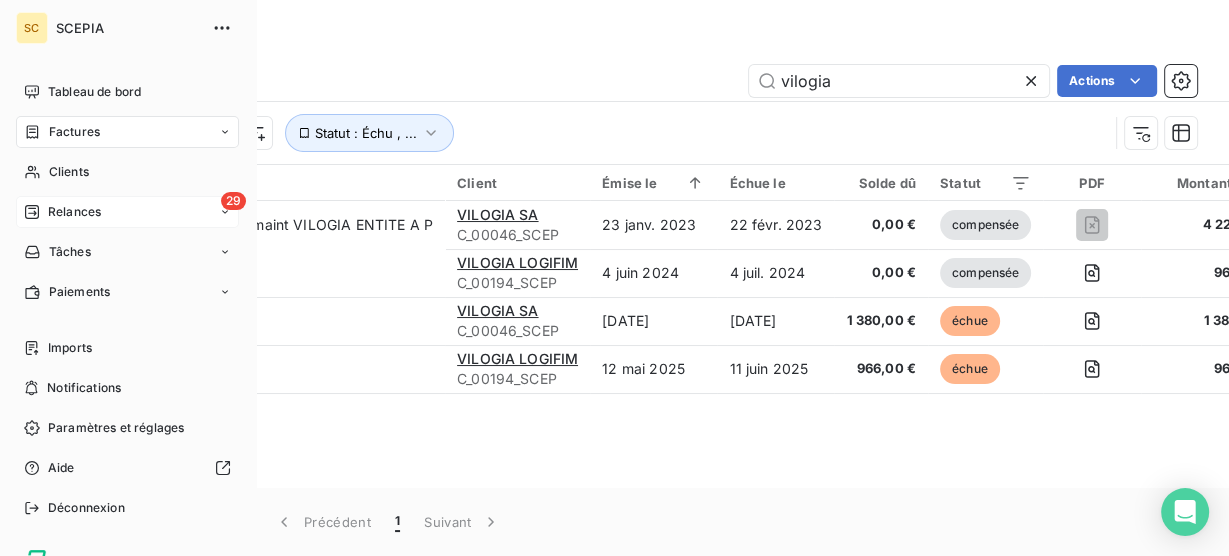 click on "29 Relances" at bounding box center [127, 212] 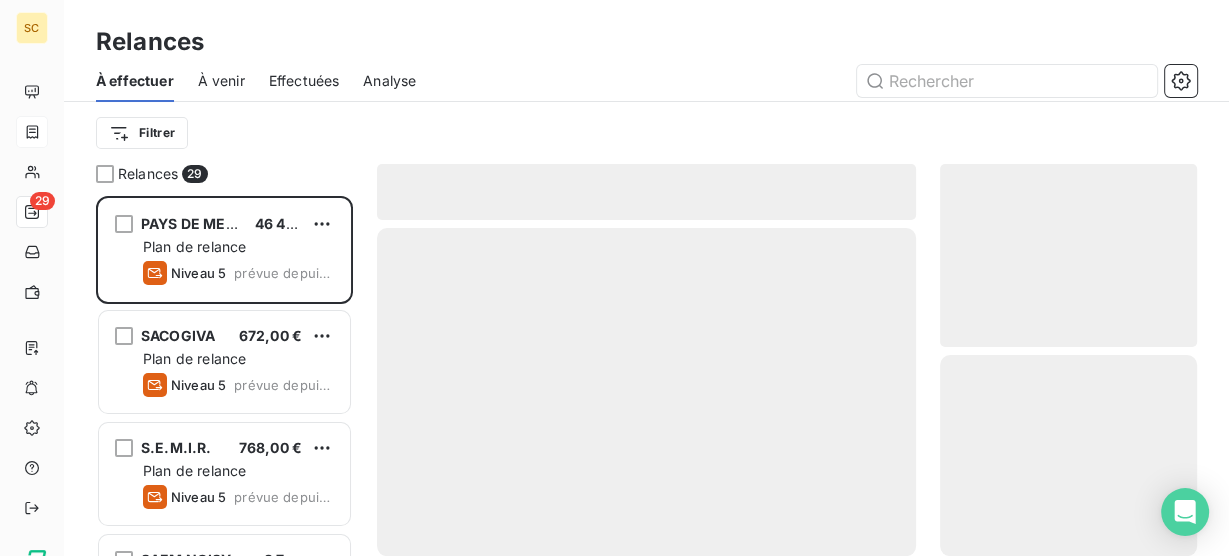 scroll, scrollTop: 12, scrollLeft: 12, axis: both 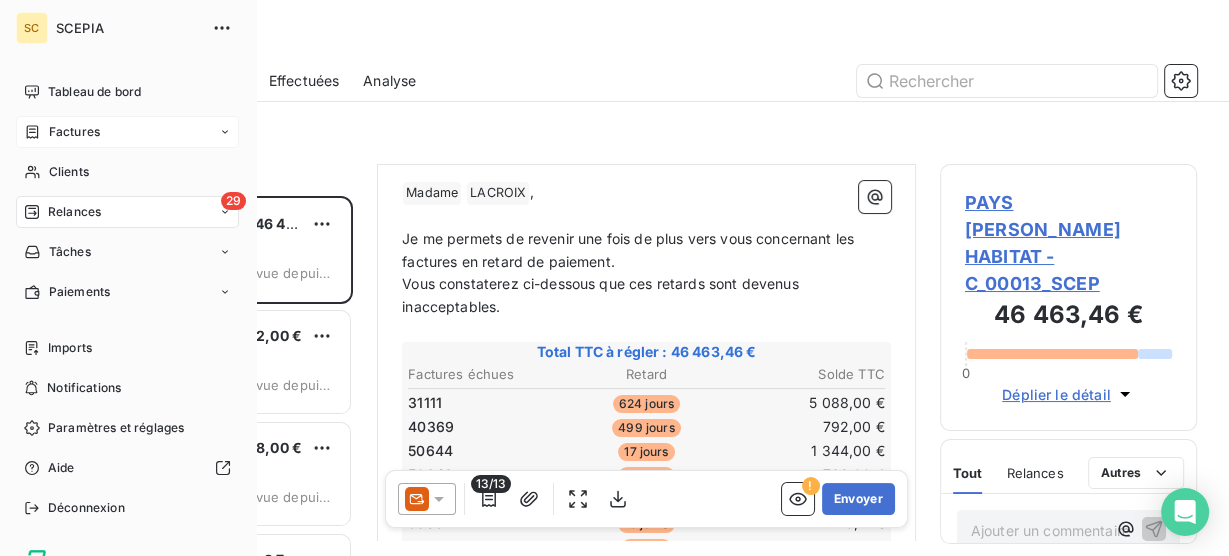 click on "Factures" at bounding box center [127, 132] 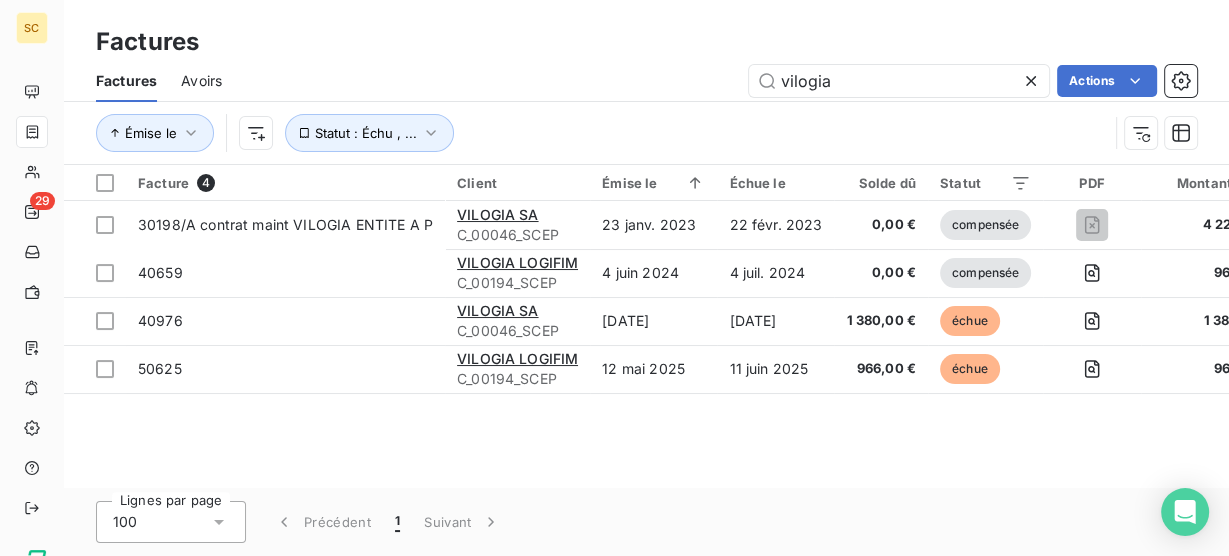 drag, startPoint x: 858, startPoint y: 70, endPoint x: 615, endPoint y: 65, distance: 243.05144 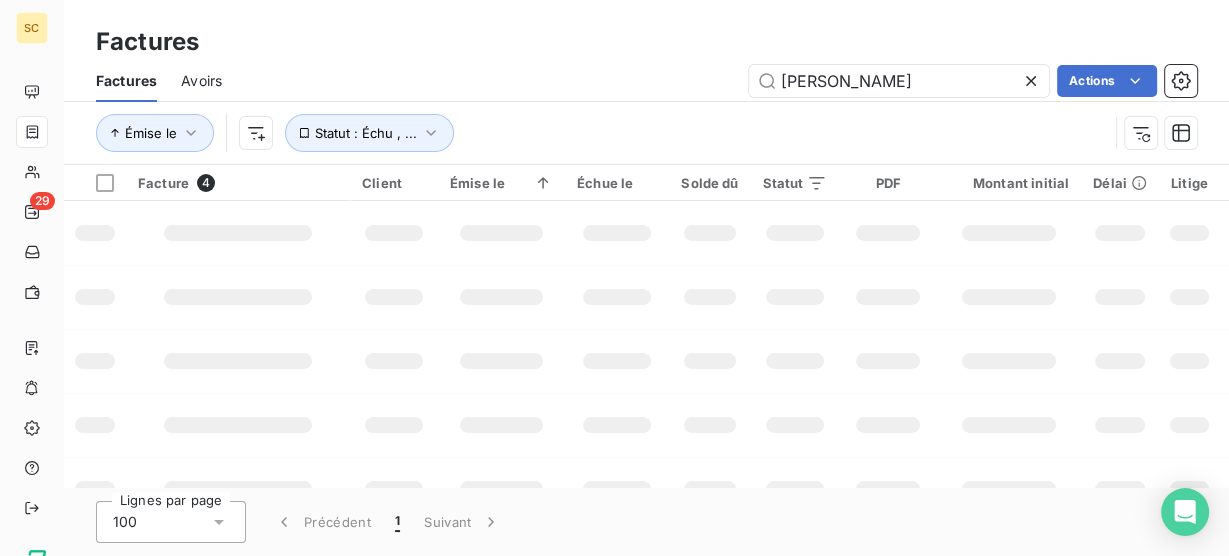 type on "[PERSON_NAME]" 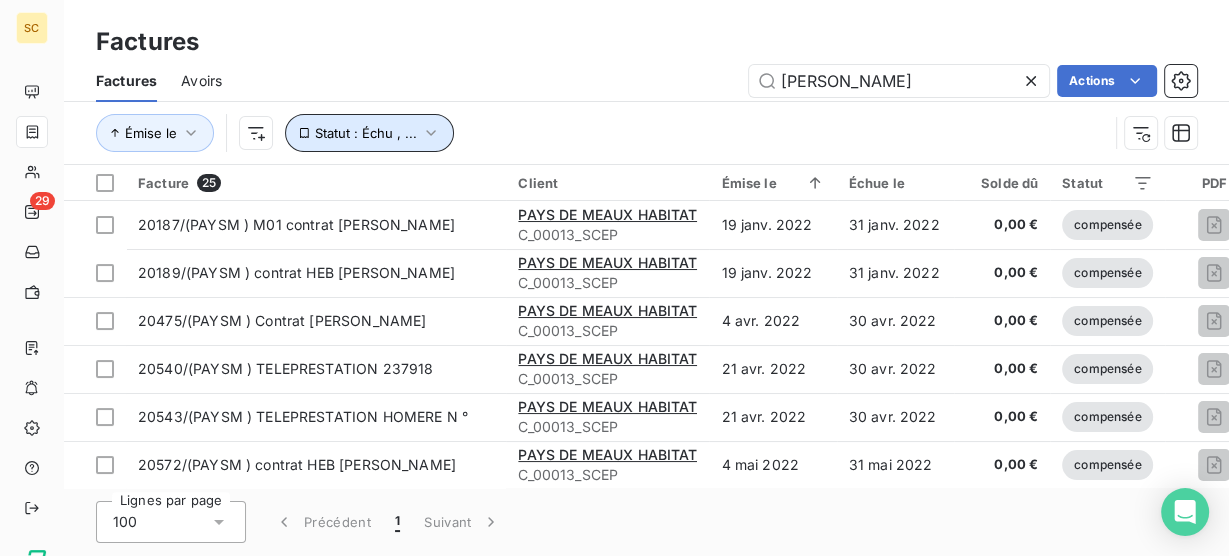 click 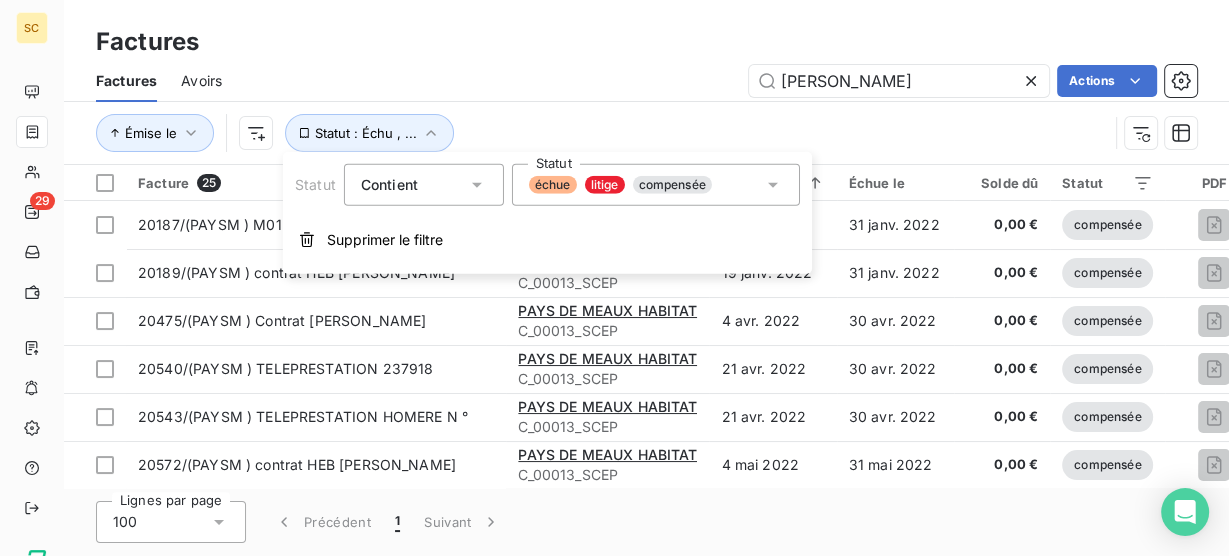 click 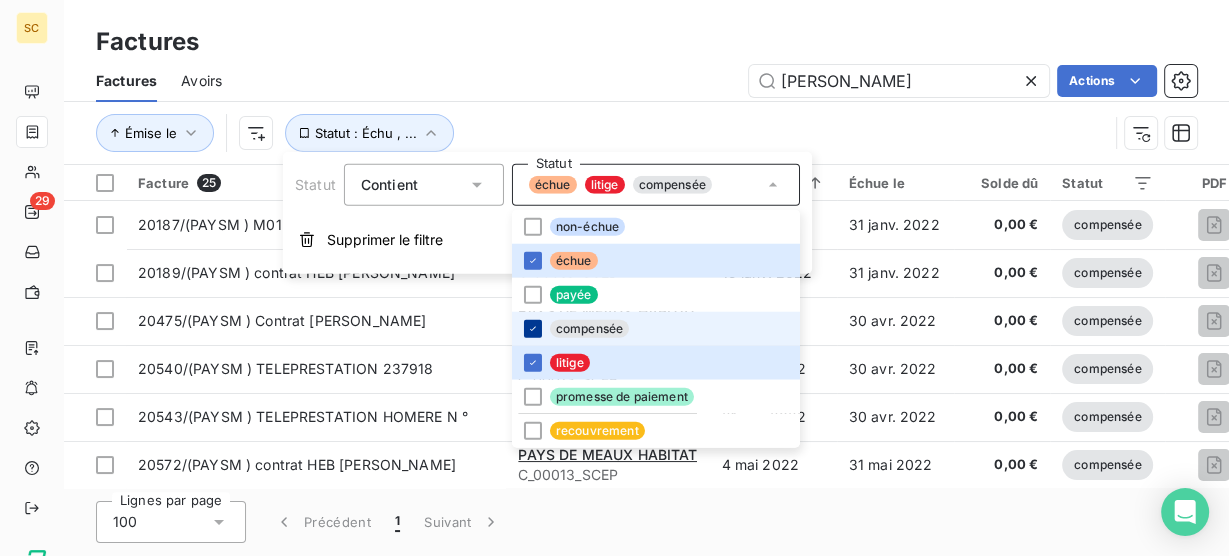 click at bounding box center (533, 329) 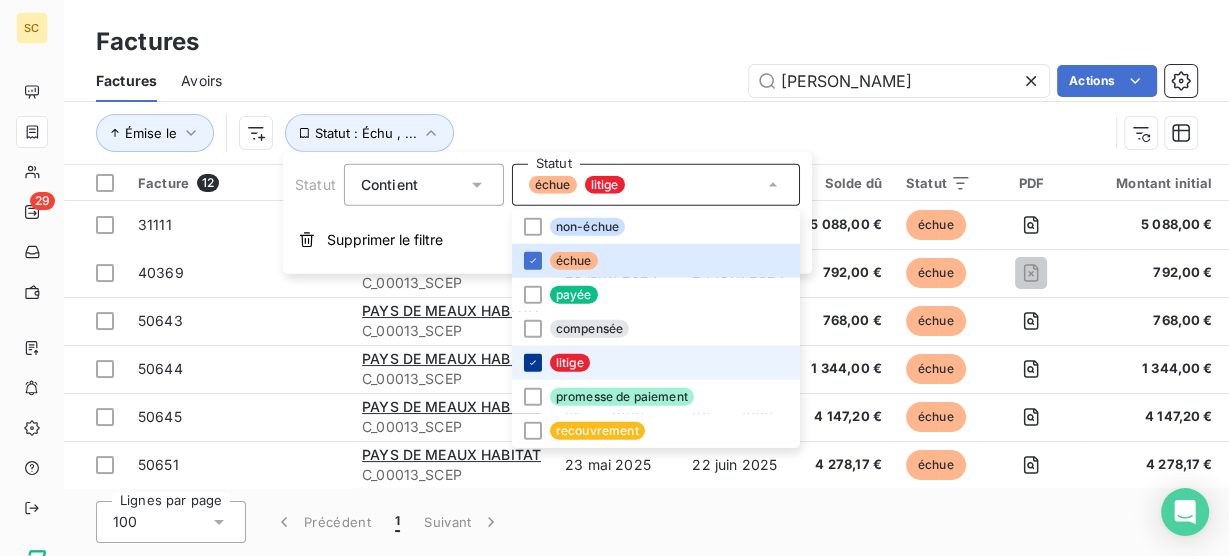 click at bounding box center (533, 363) 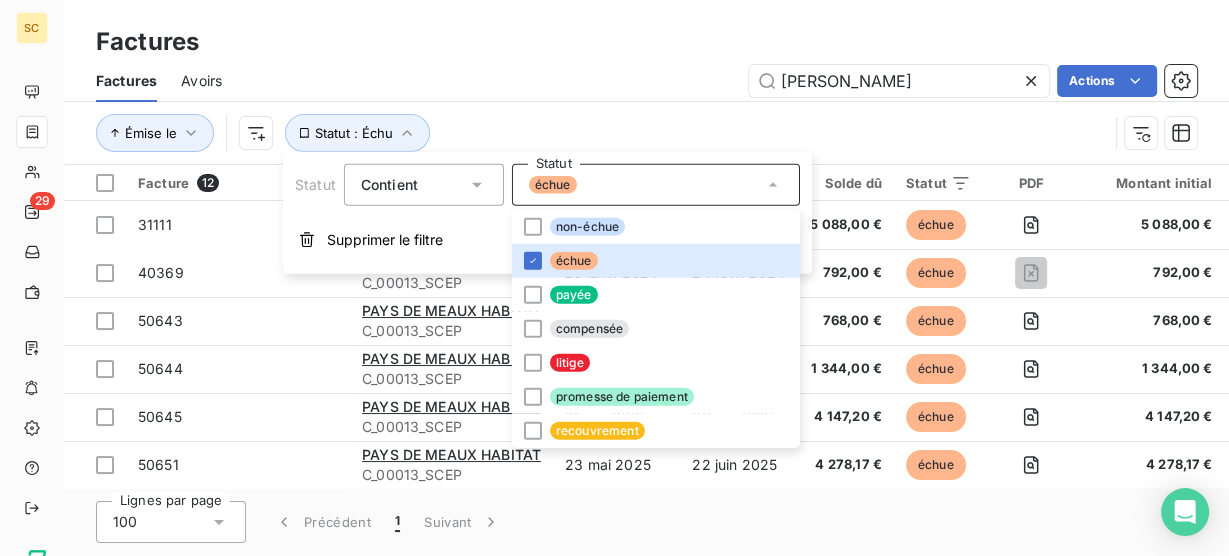 click on "Émise le Statut  : Échu" at bounding box center [602, 133] 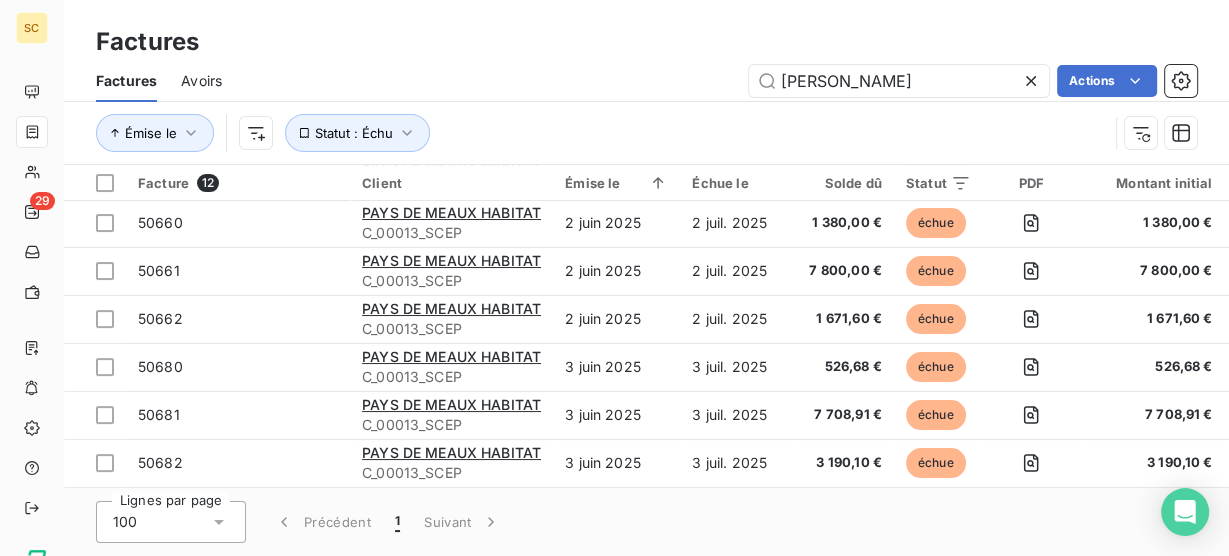 scroll, scrollTop: 0, scrollLeft: 0, axis: both 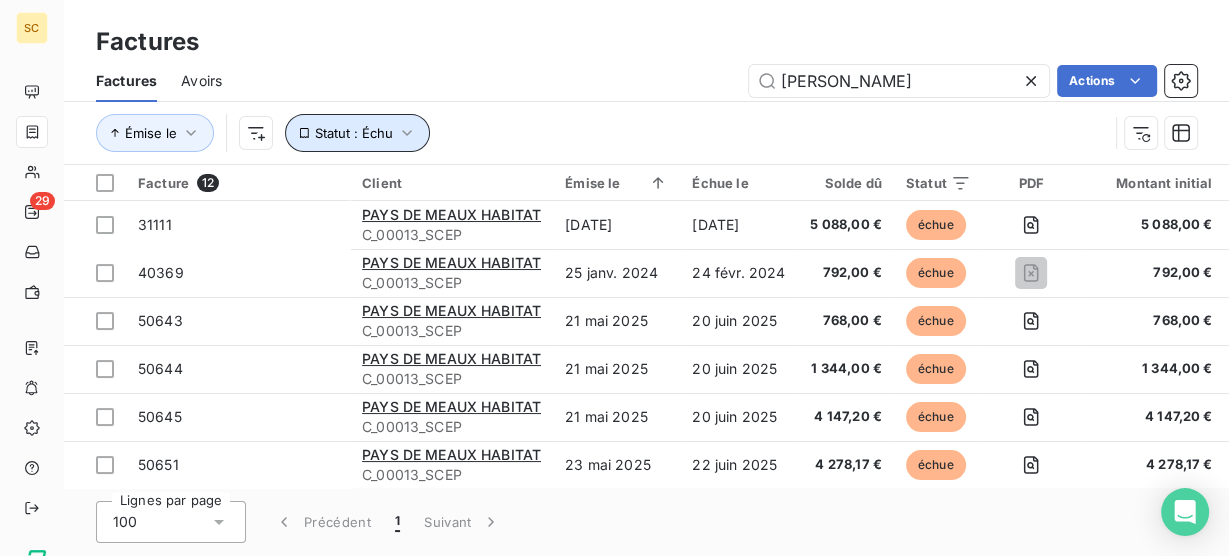 click 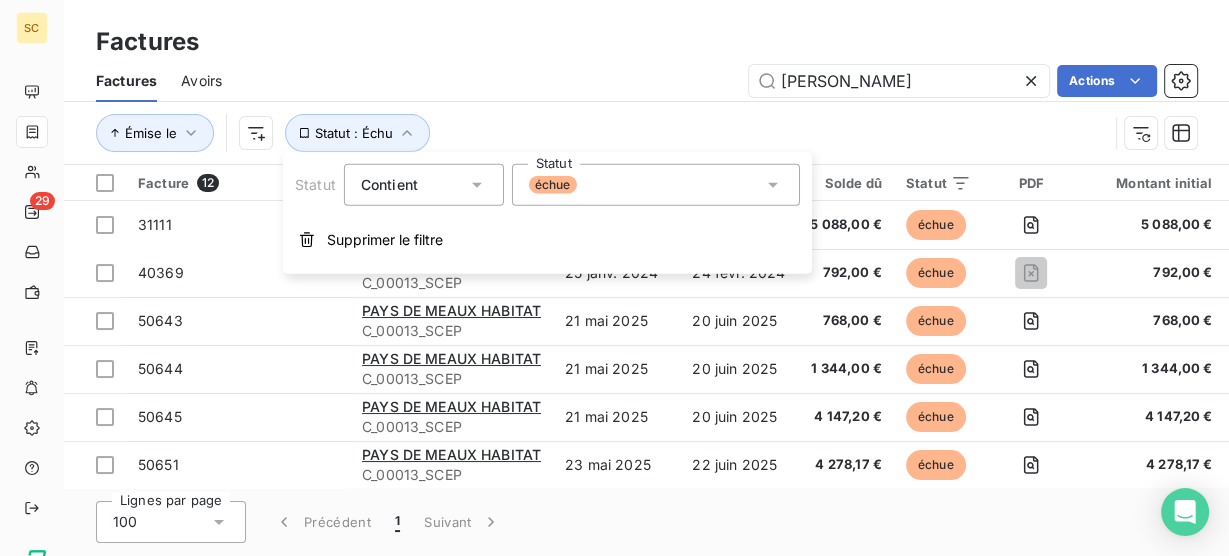click on "Contient is" at bounding box center (424, 185) 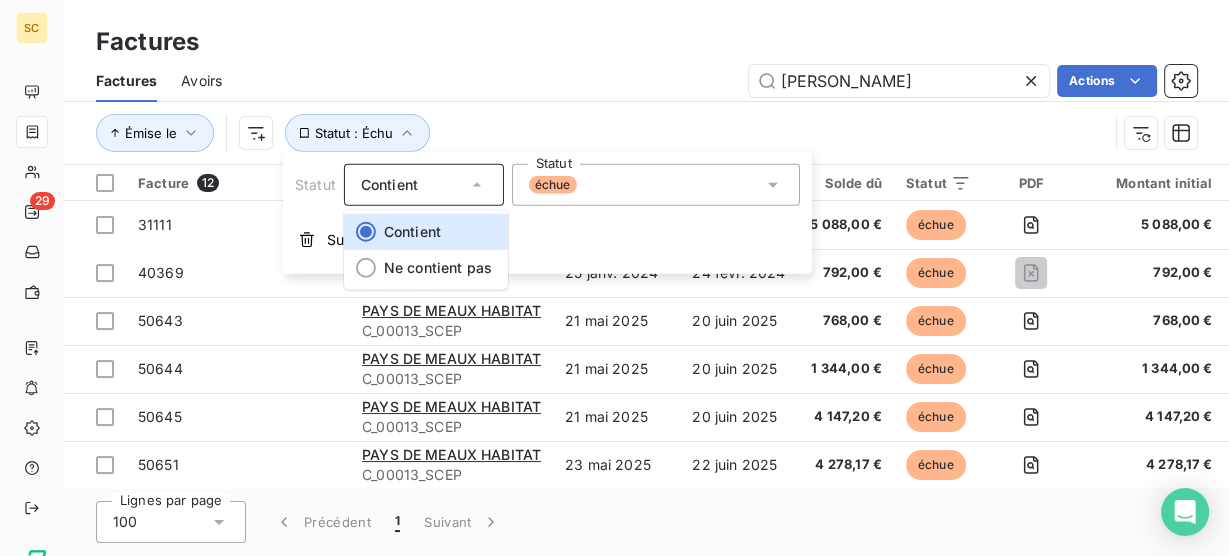 click 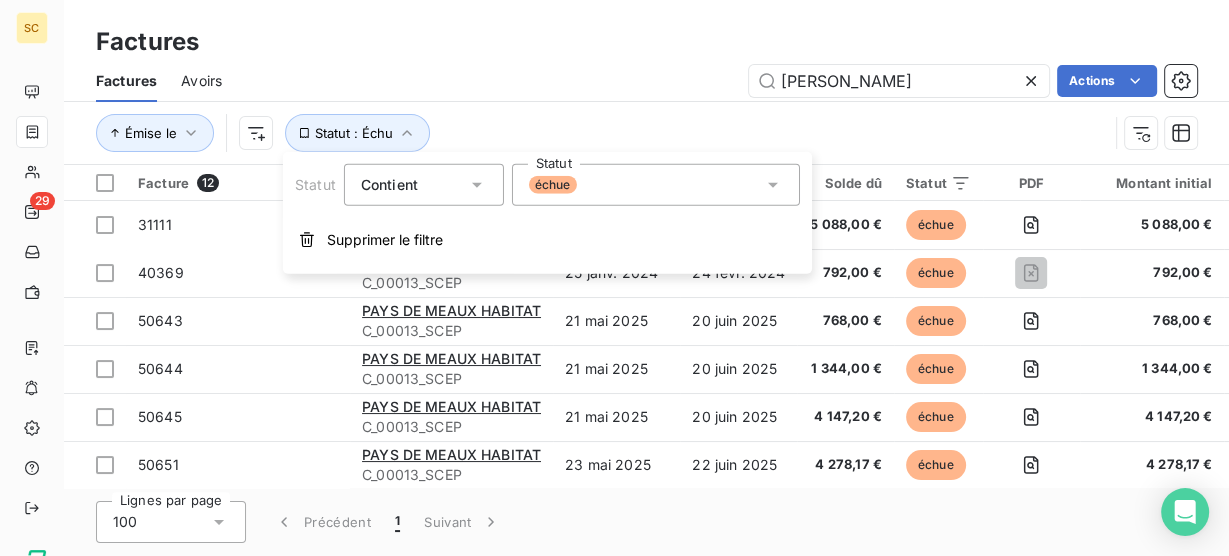 click on "échue" at bounding box center [656, 185] 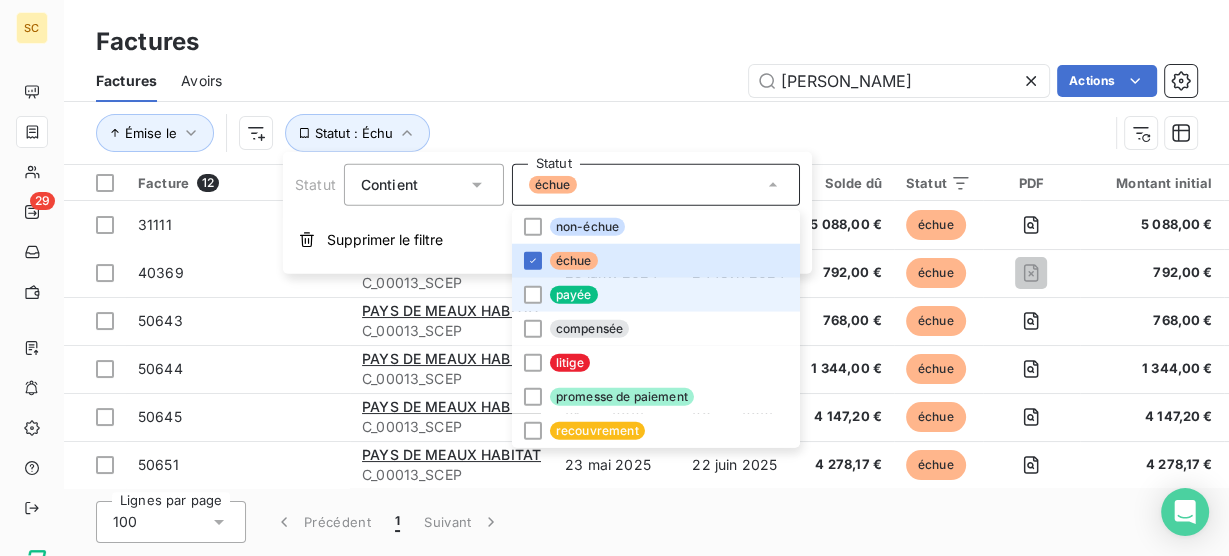 click on "payée" at bounding box center [656, 295] 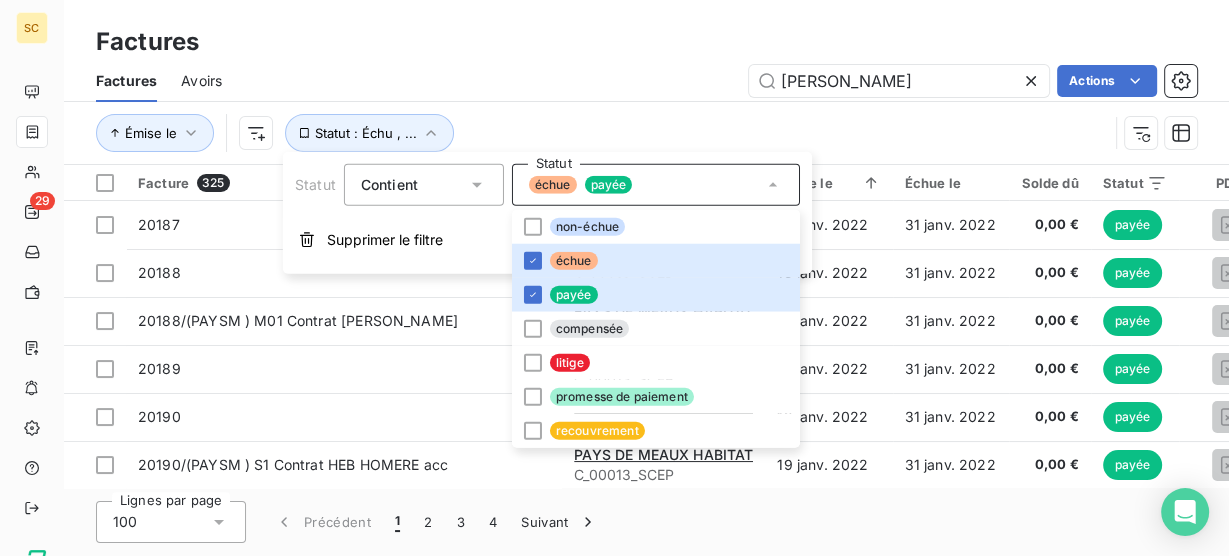 click on "Émise le Statut  : Échu , ..." at bounding box center (646, 133) 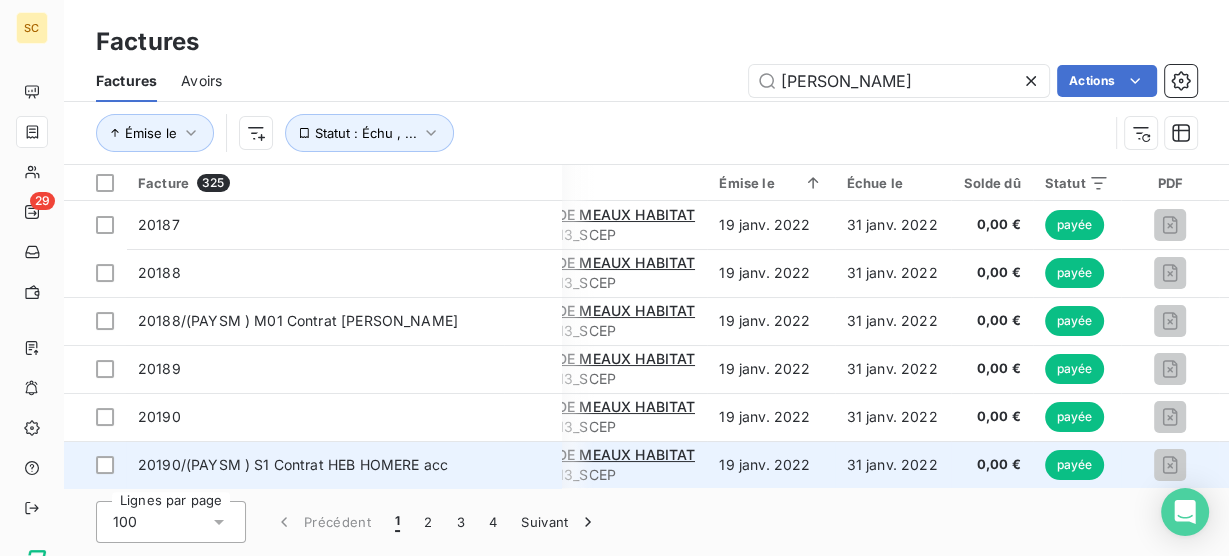 scroll, scrollTop: 0, scrollLeft: 58, axis: horizontal 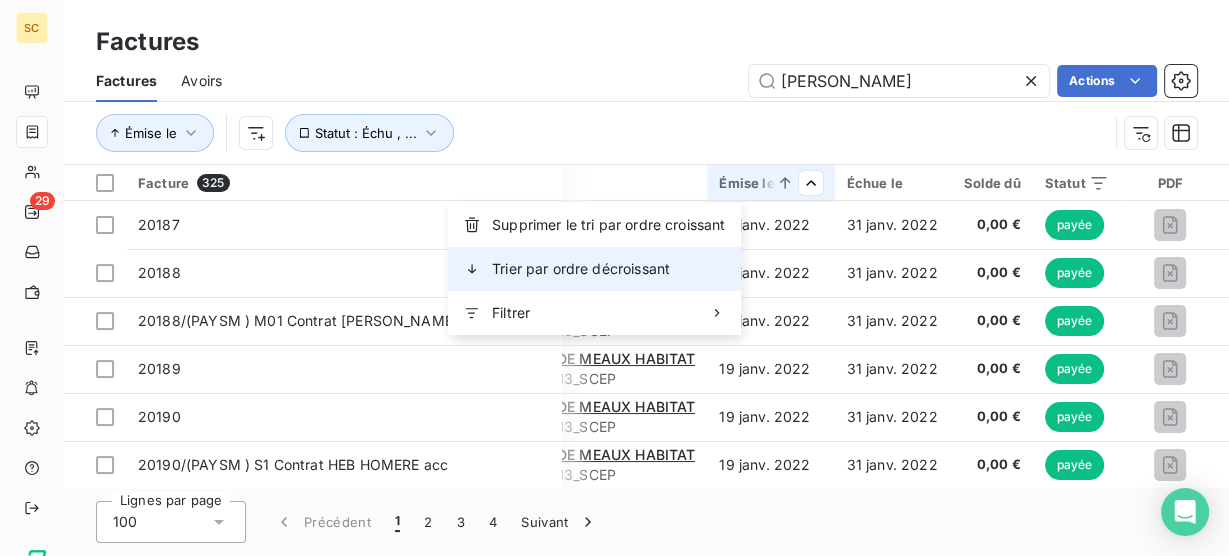 click on "Trier par ordre décroissant" at bounding box center (581, 269) 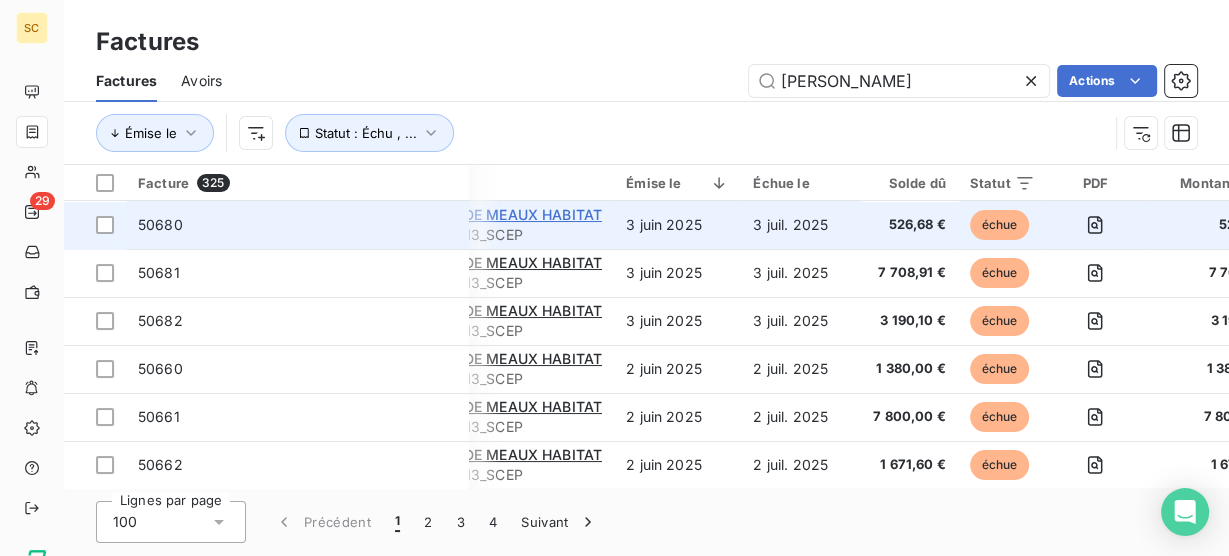 click on "PAYS DE MEAUX HABITAT" at bounding box center [512, 214] 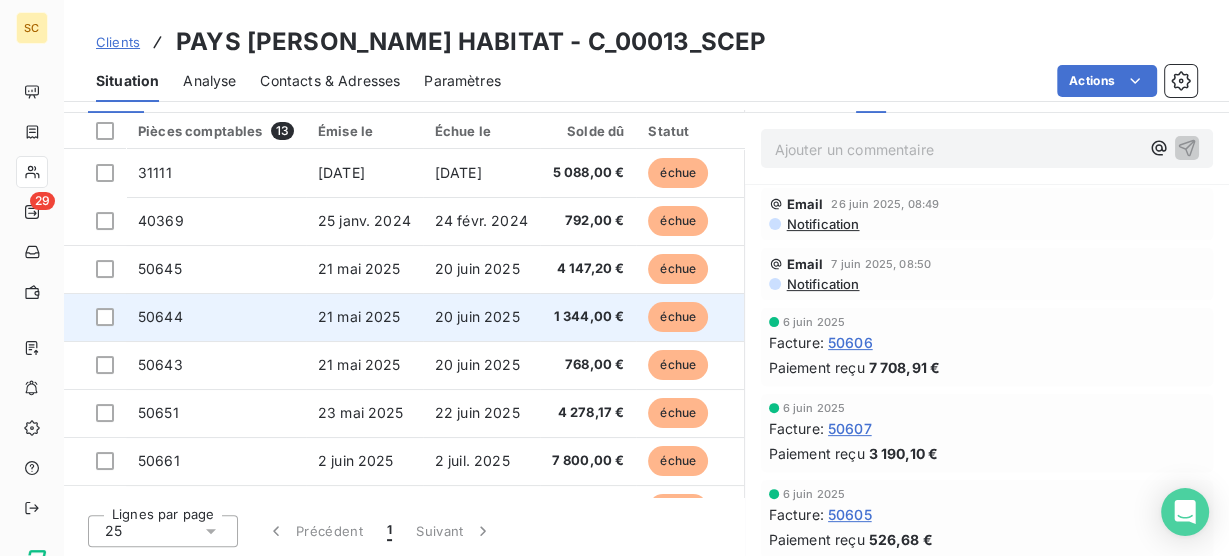 scroll, scrollTop: 370, scrollLeft: 0, axis: vertical 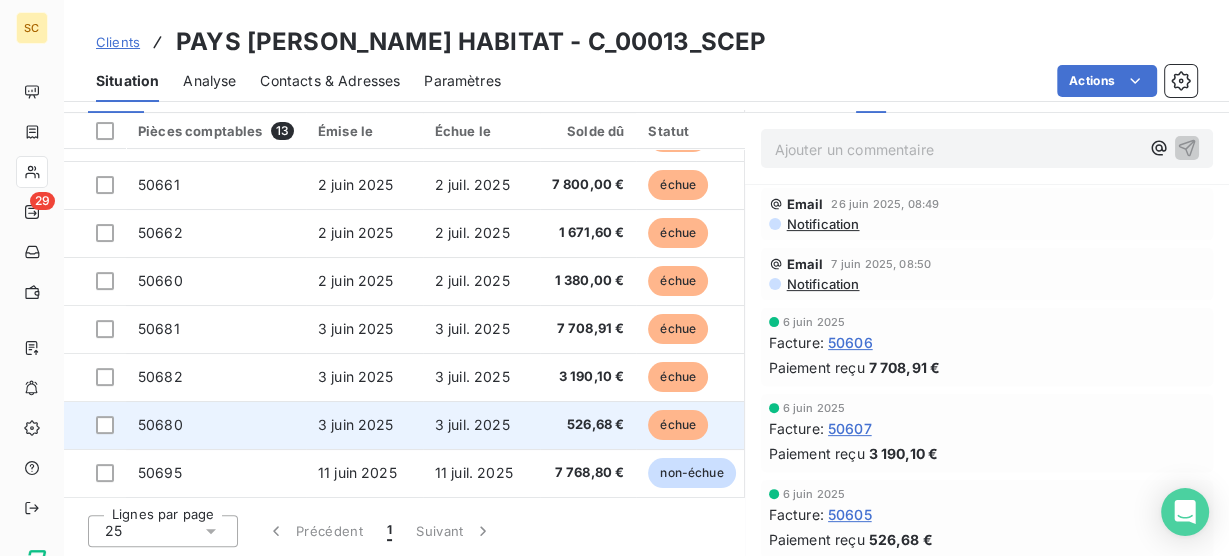 click on "526,68 €" at bounding box center [588, 425] 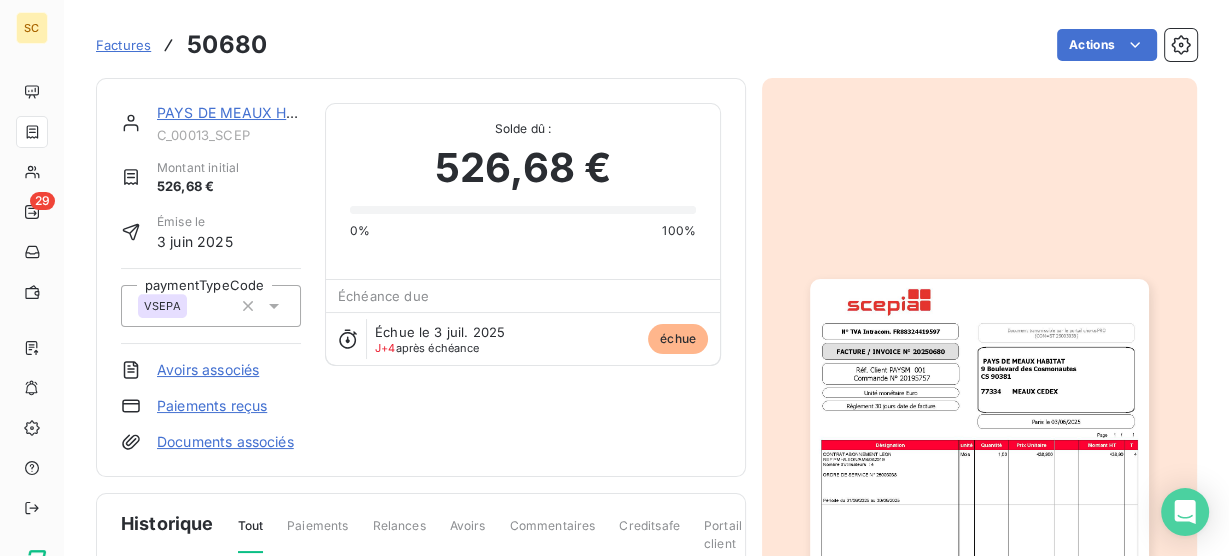 click at bounding box center [979, 518] 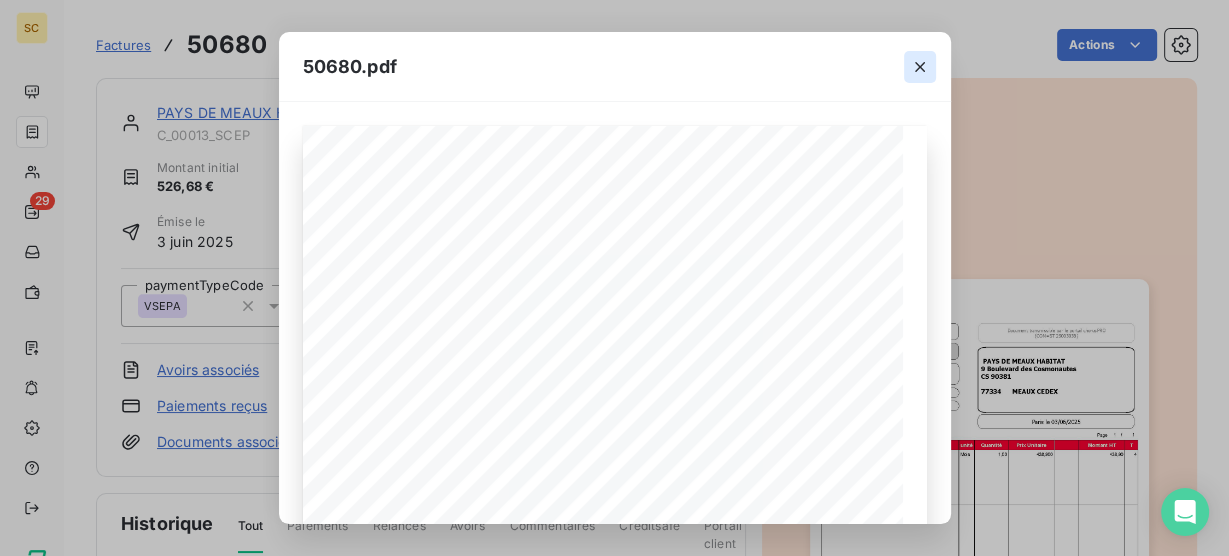 click 